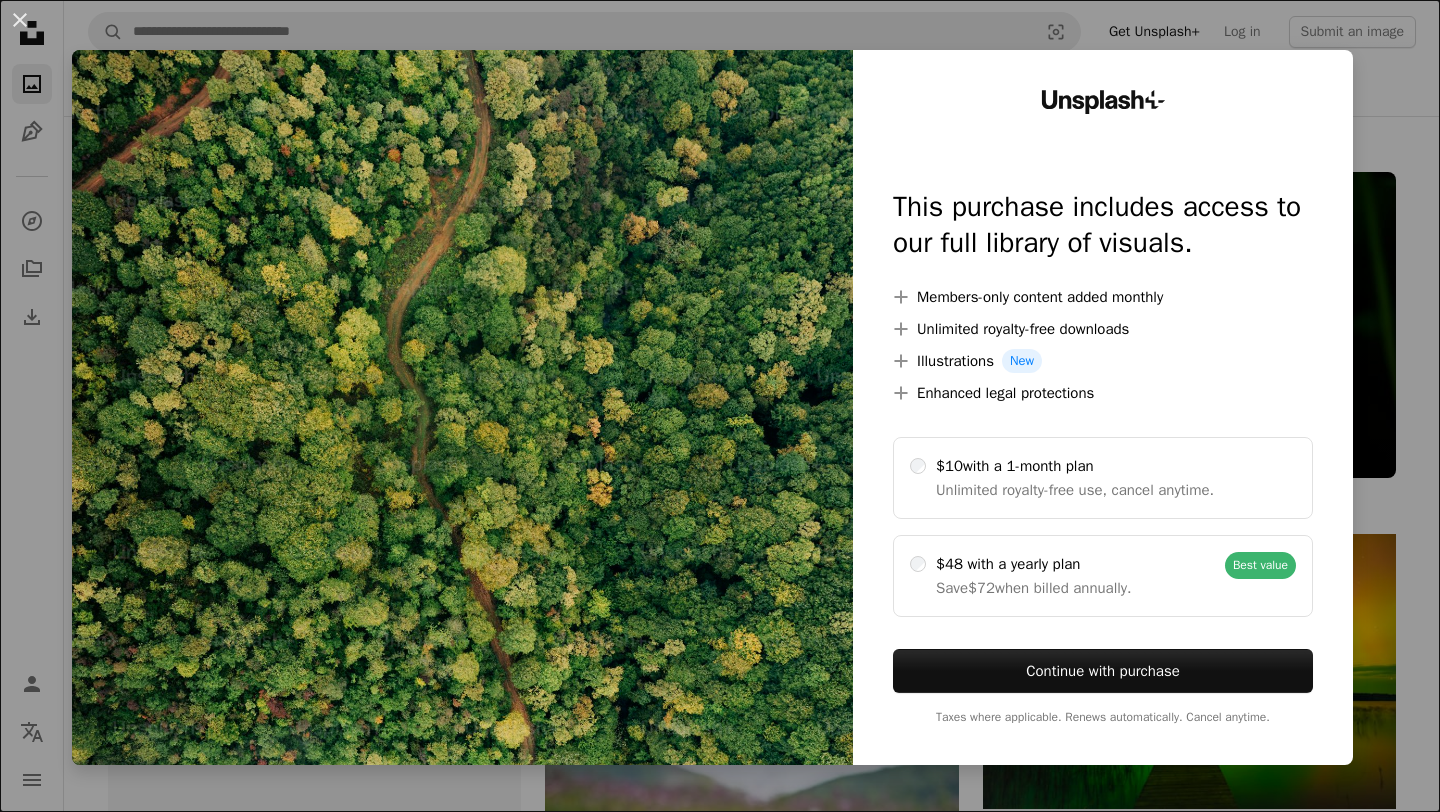 scroll, scrollTop: 20698, scrollLeft: 0, axis: vertical 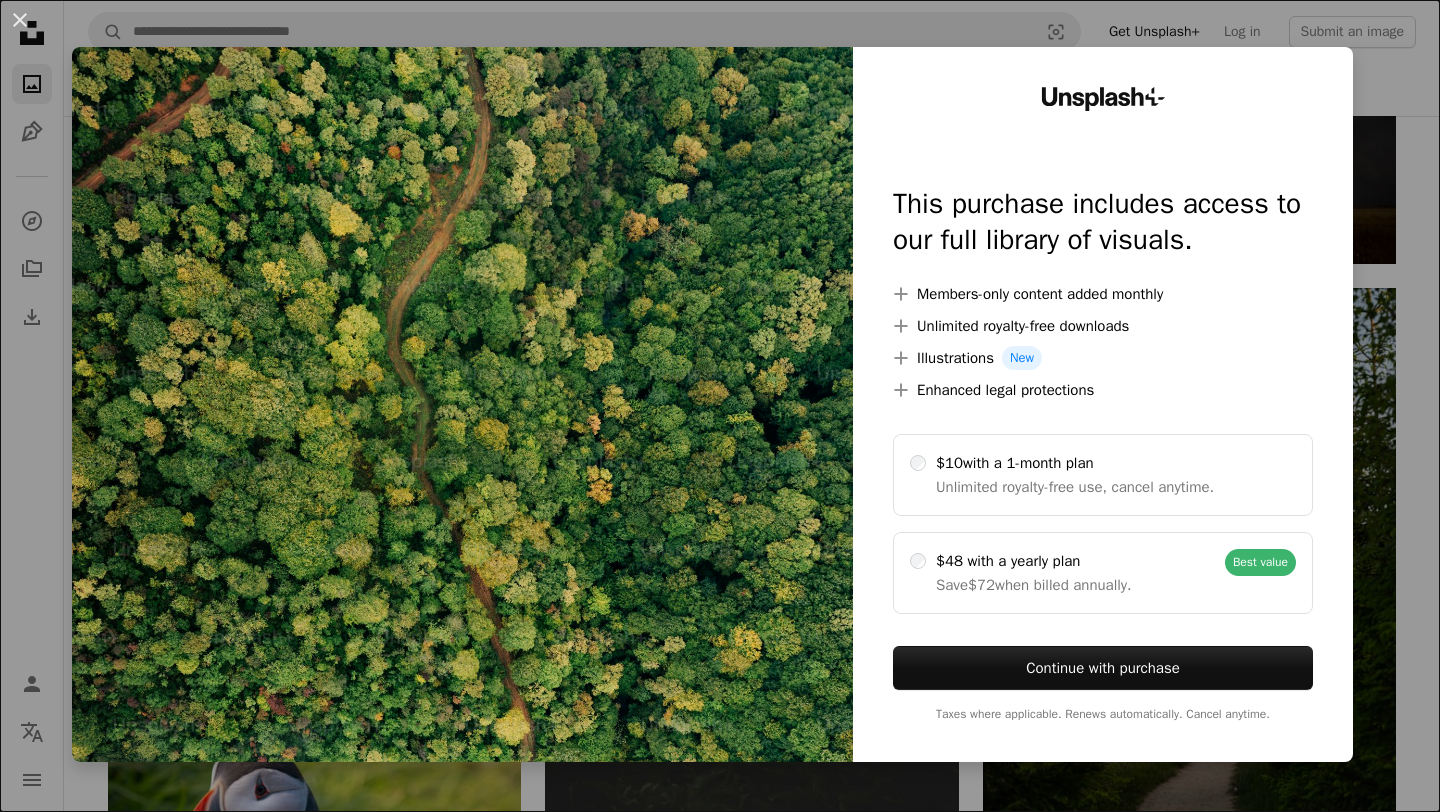 click on "An X shape Unsplash+ This purchase includes access to our full library of visuals. A plus sign Members-only content added monthly A plus sign Unlimited royalty-free downloads A plus sign Illustrations  New A plus sign Enhanced legal protections $10  with a 1-month plan Unlimited royalty-free use, cancel anytime. $48   with a yearly plan Save  $72  when billed annually. Best value Continue with purchase Taxes where applicable. Renews automatically. Cancel anytime." at bounding box center (720, 406) 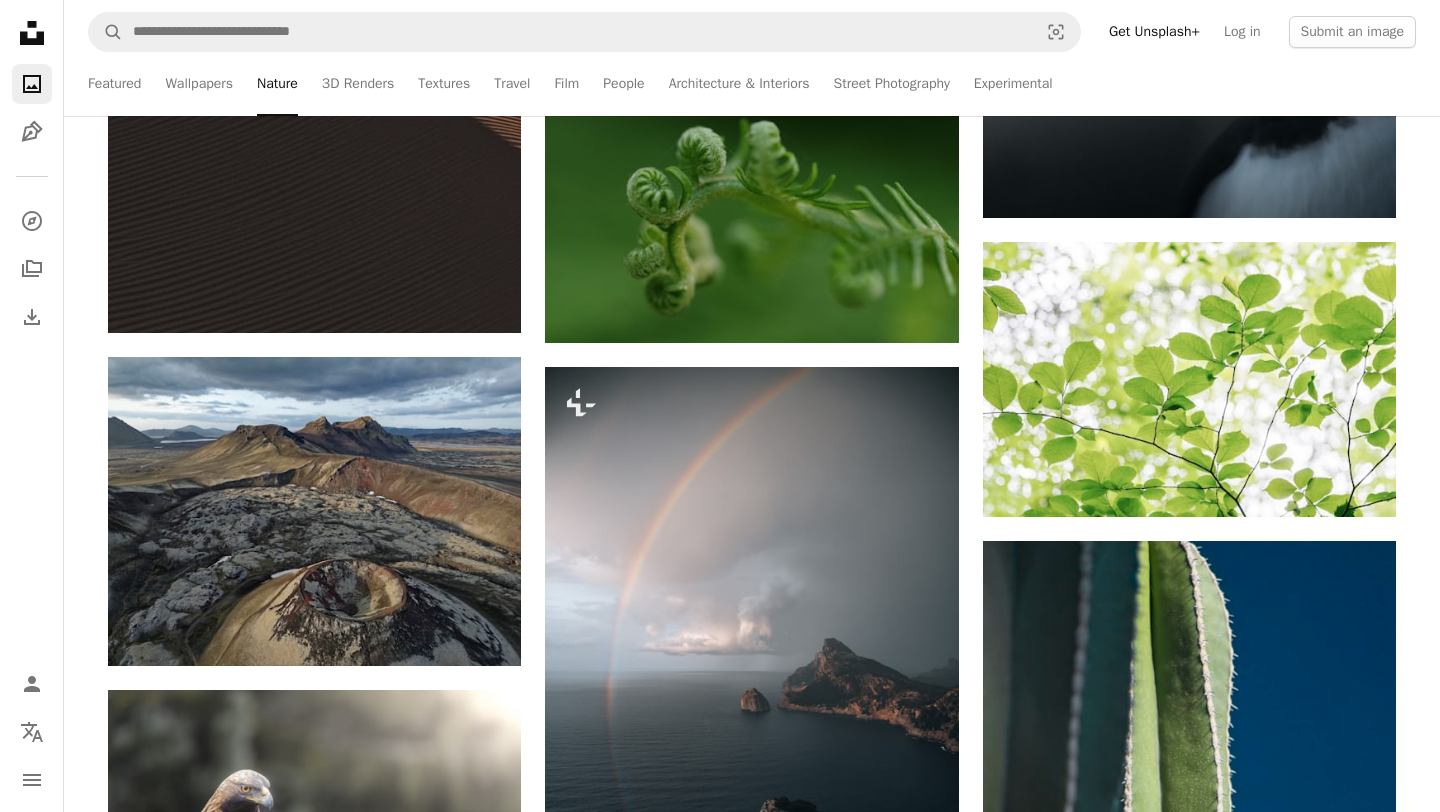scroll, scrollTop: 21468, scrollLeft: 0, axis: vertical 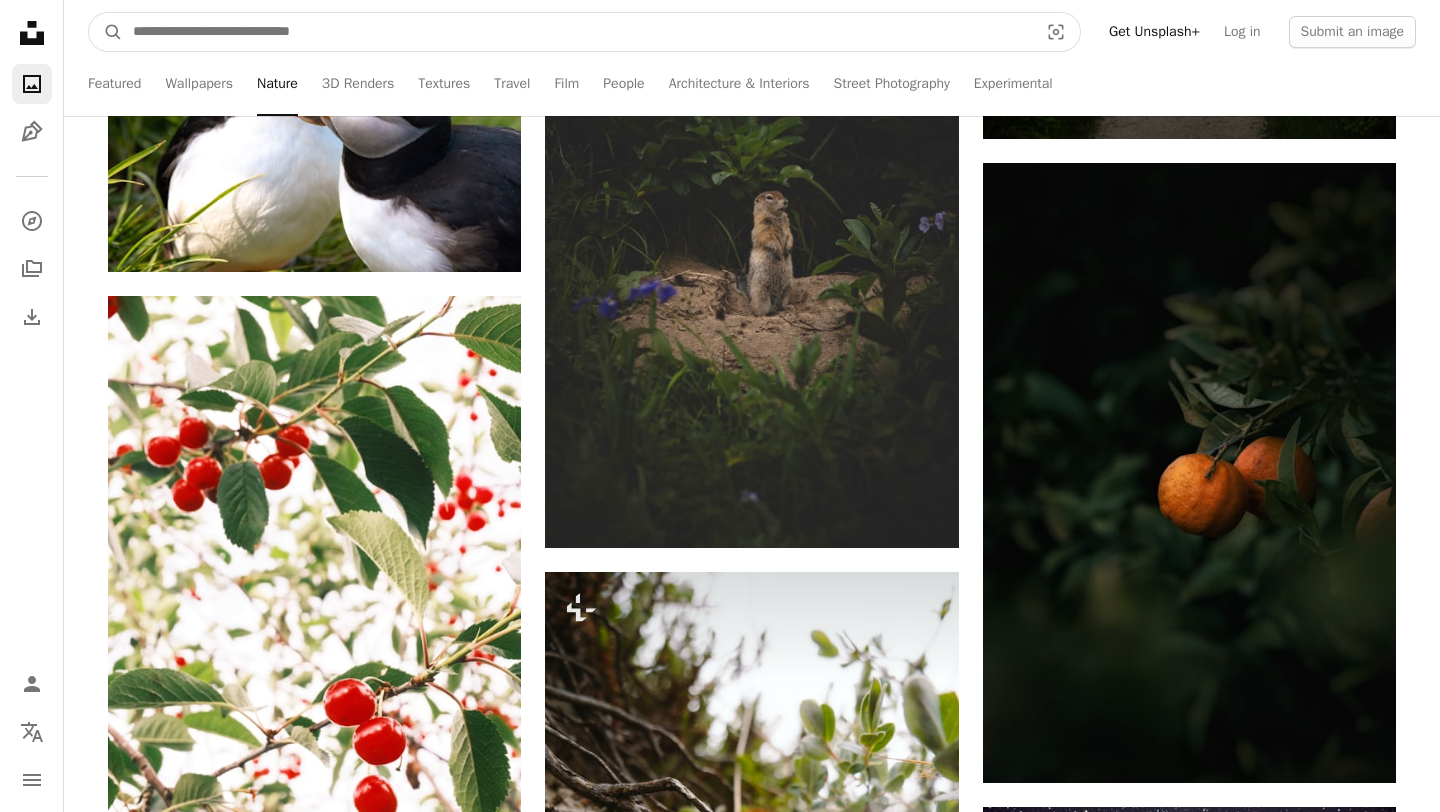 click at bounding box center (577, 32) 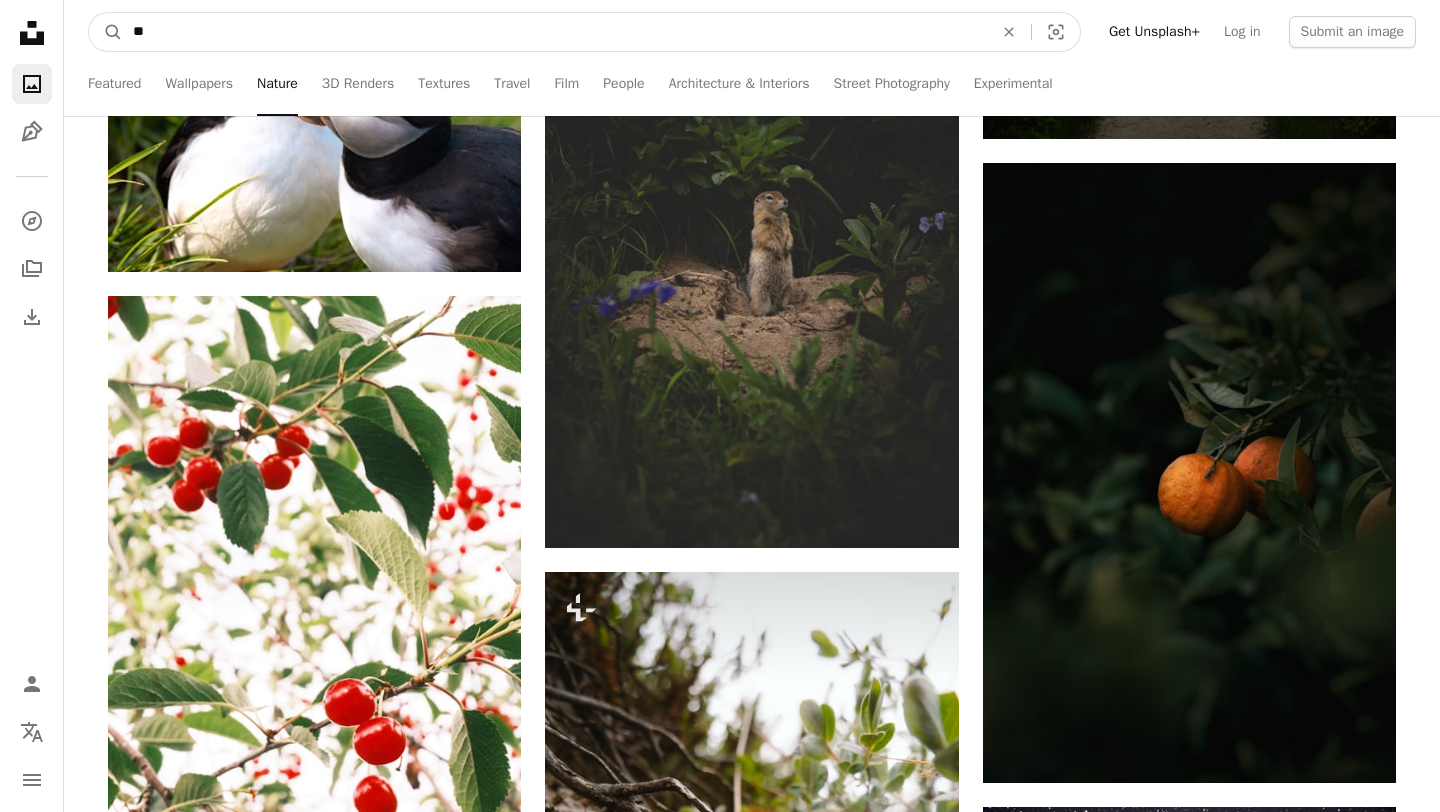 type on "*" 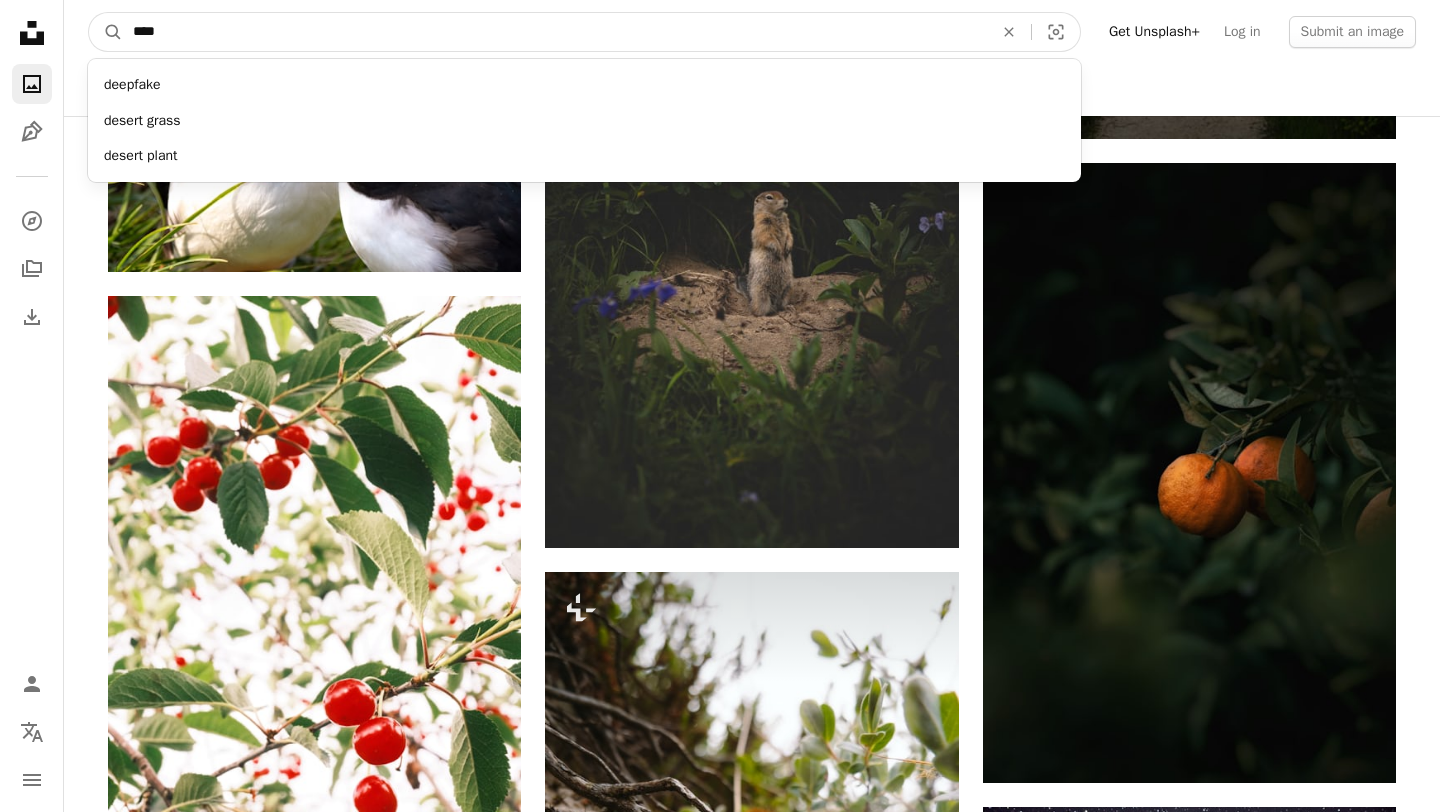 type on "****" 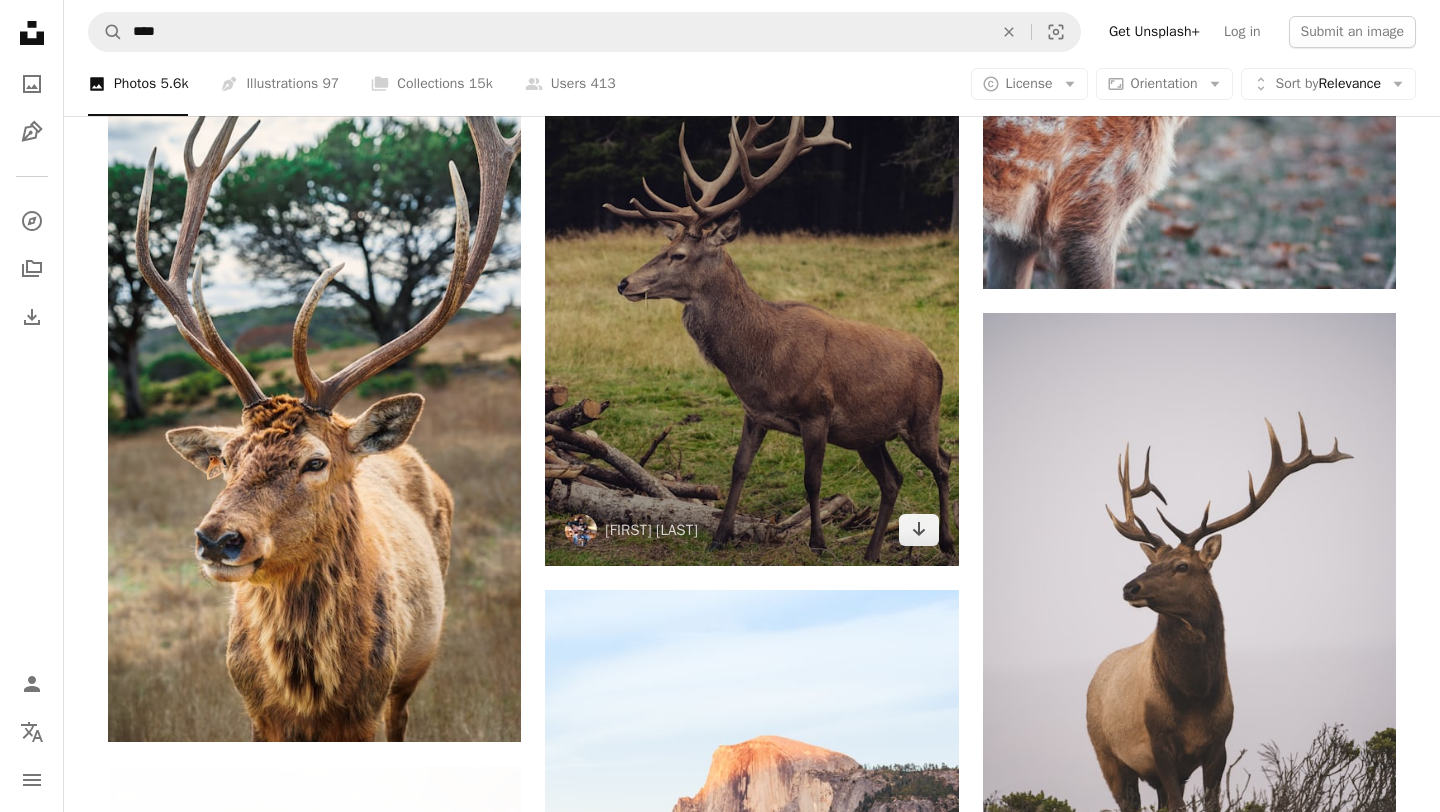 scroll, scrollTop: 1828, scrollLeft: 0, axis: vertical 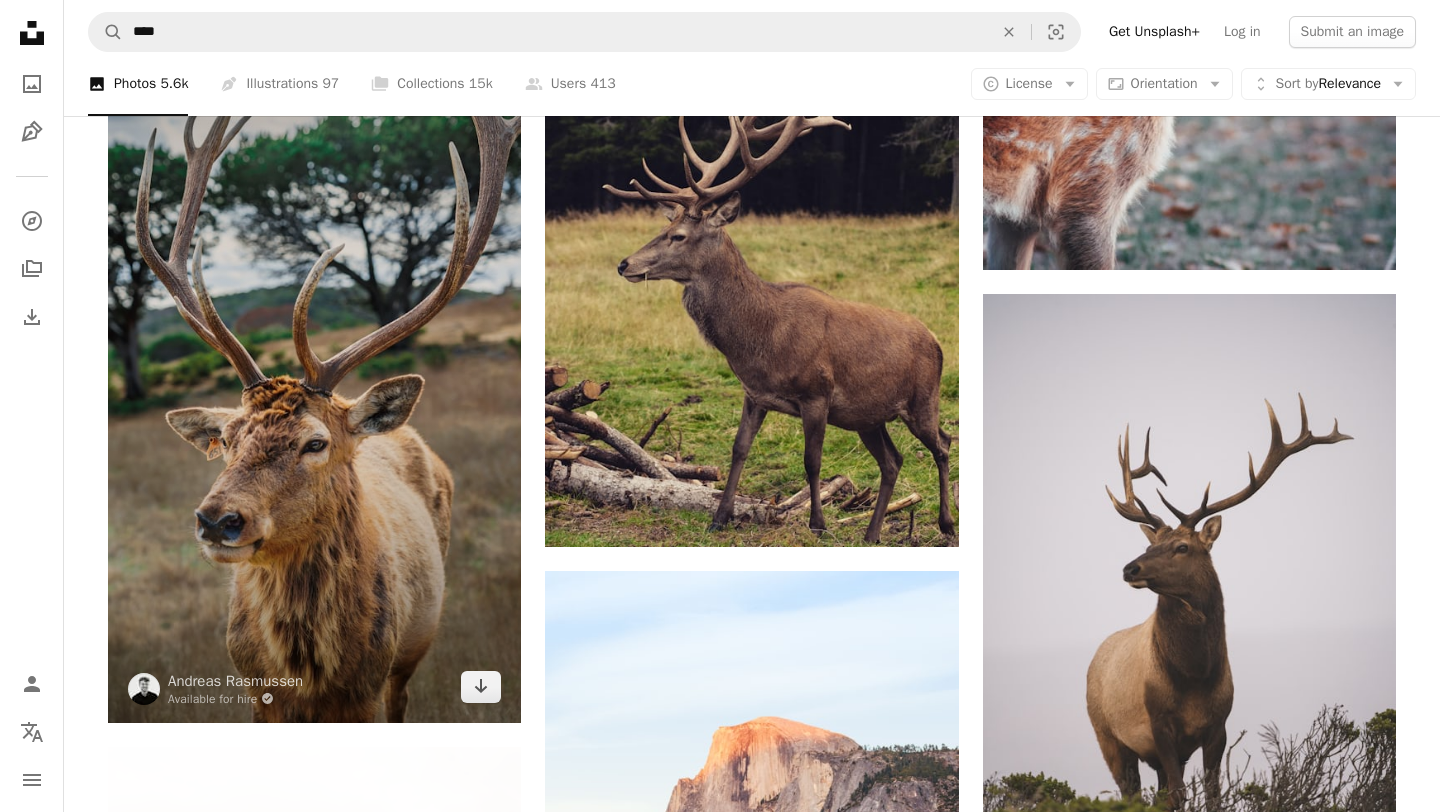 click at bounding box center (314, 355) 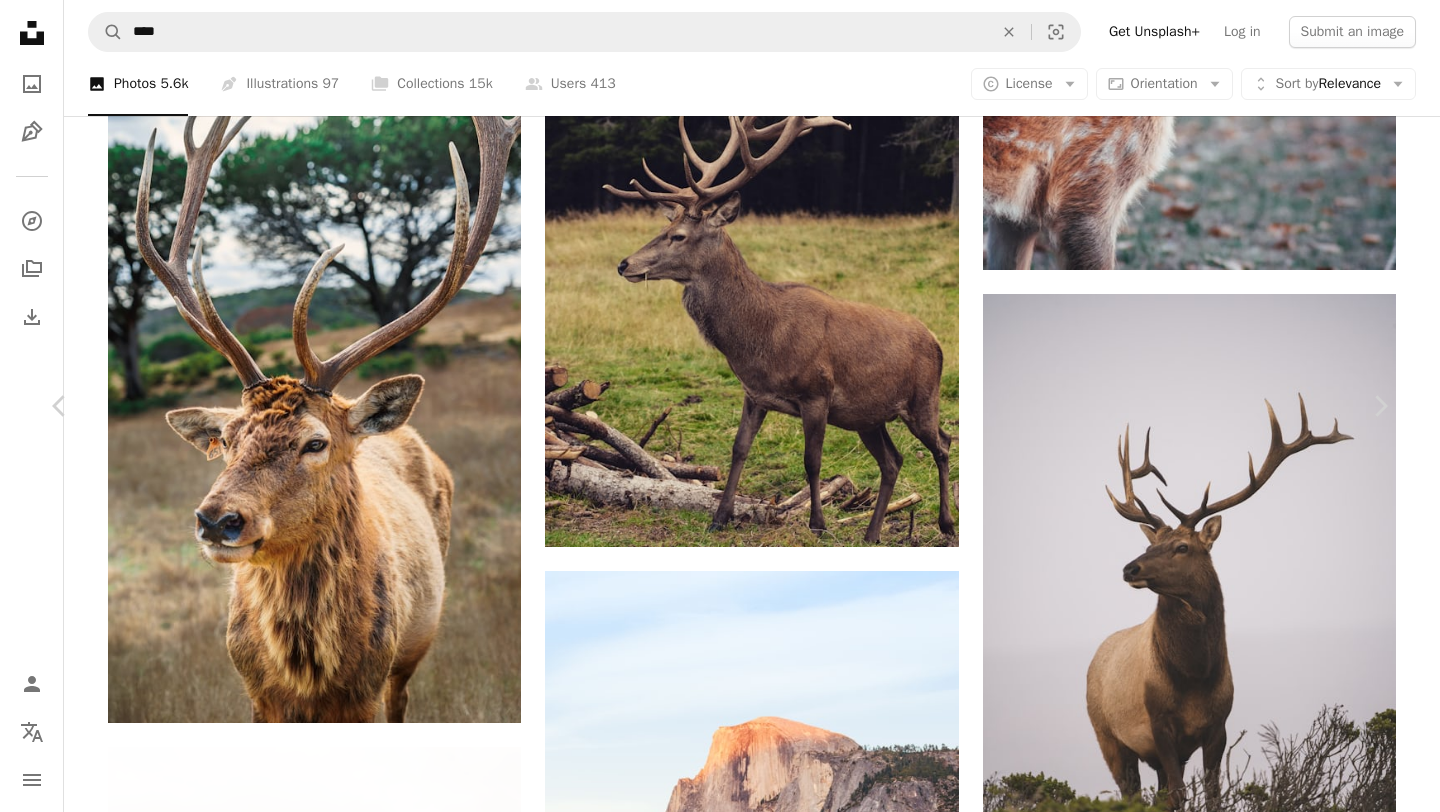 click on "Chevron down" at bounding box center (1264, 3740) 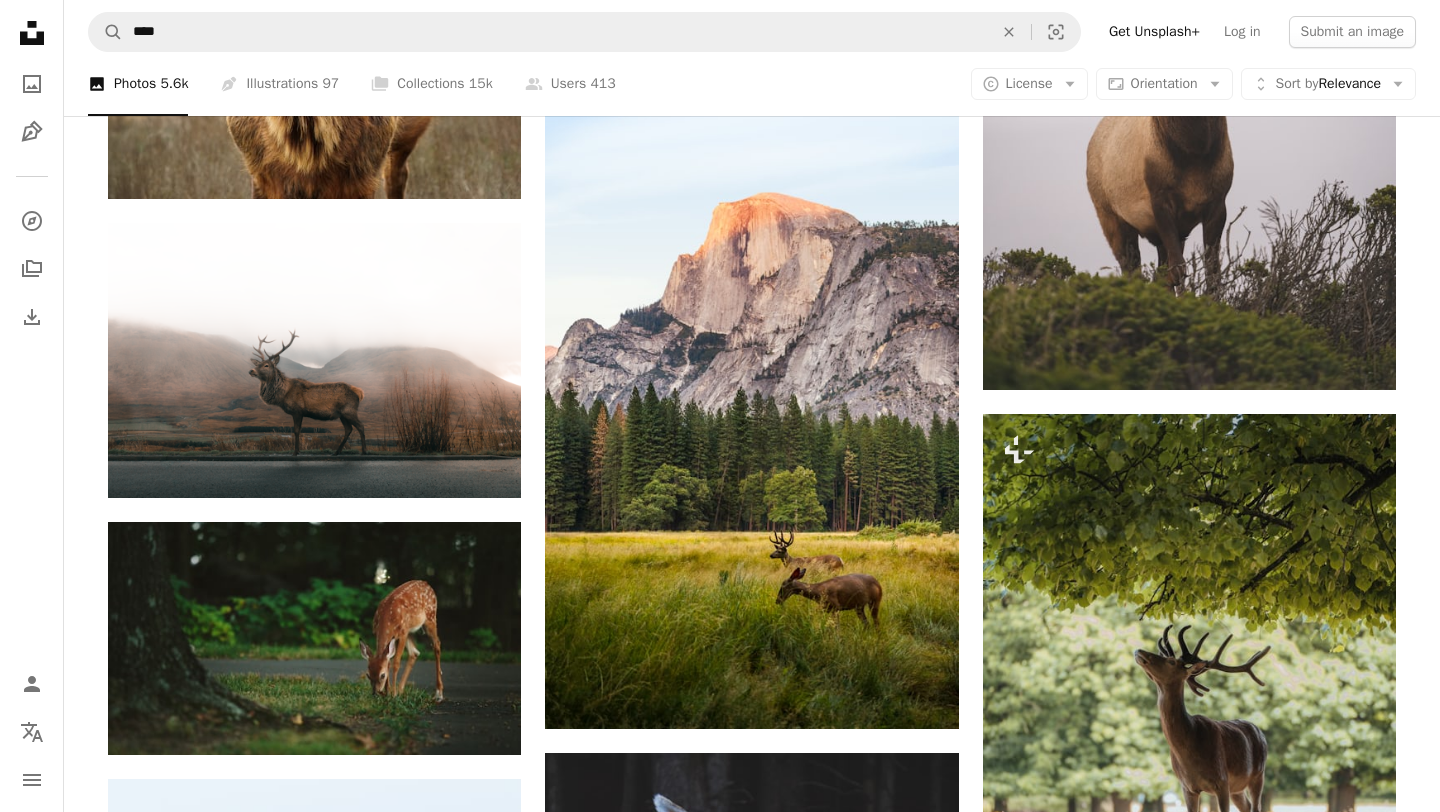 scroll, scrollTop: 2354, scrollLeft: 0, axis: vertical 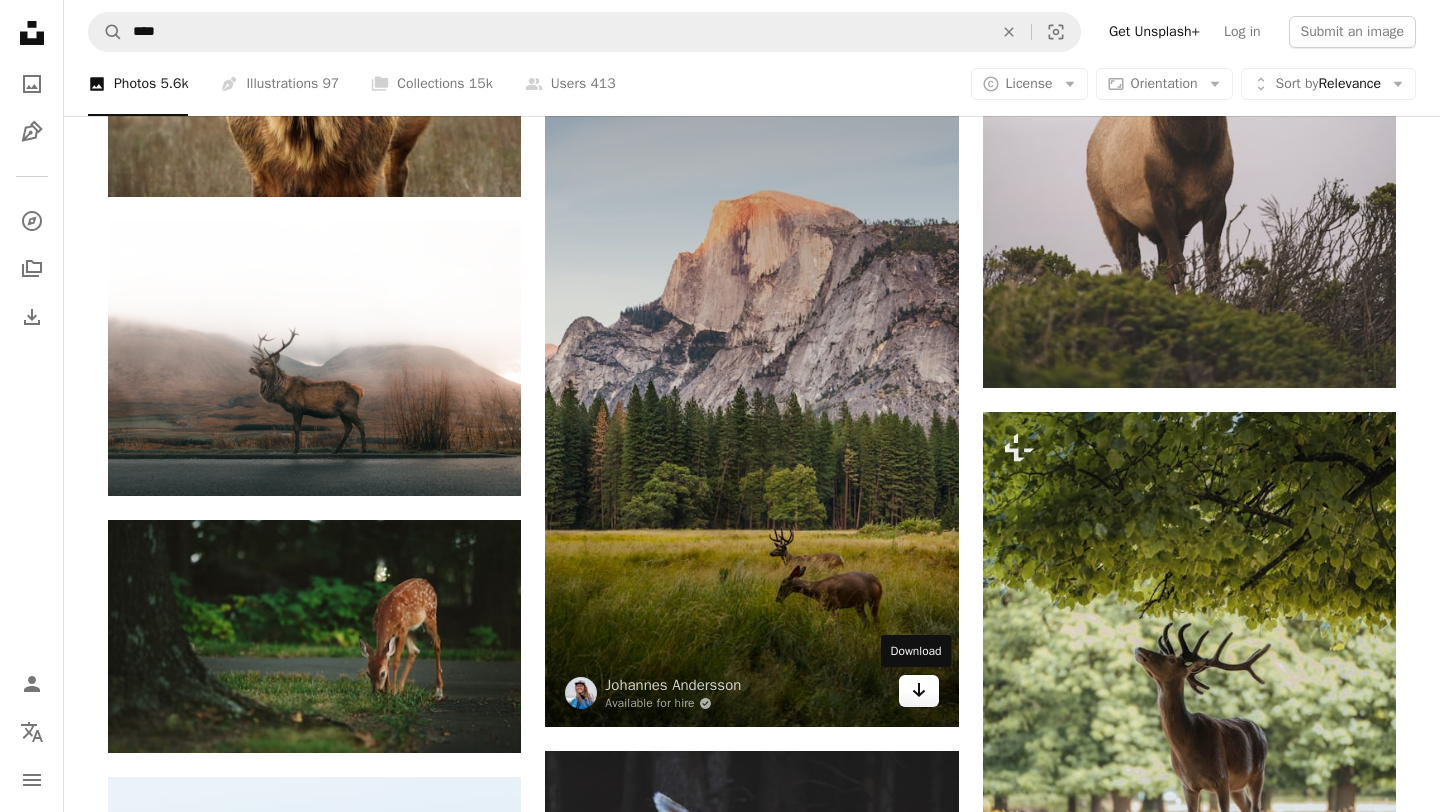 click on "Arrow pointing down" at bounding box center (919, 691) 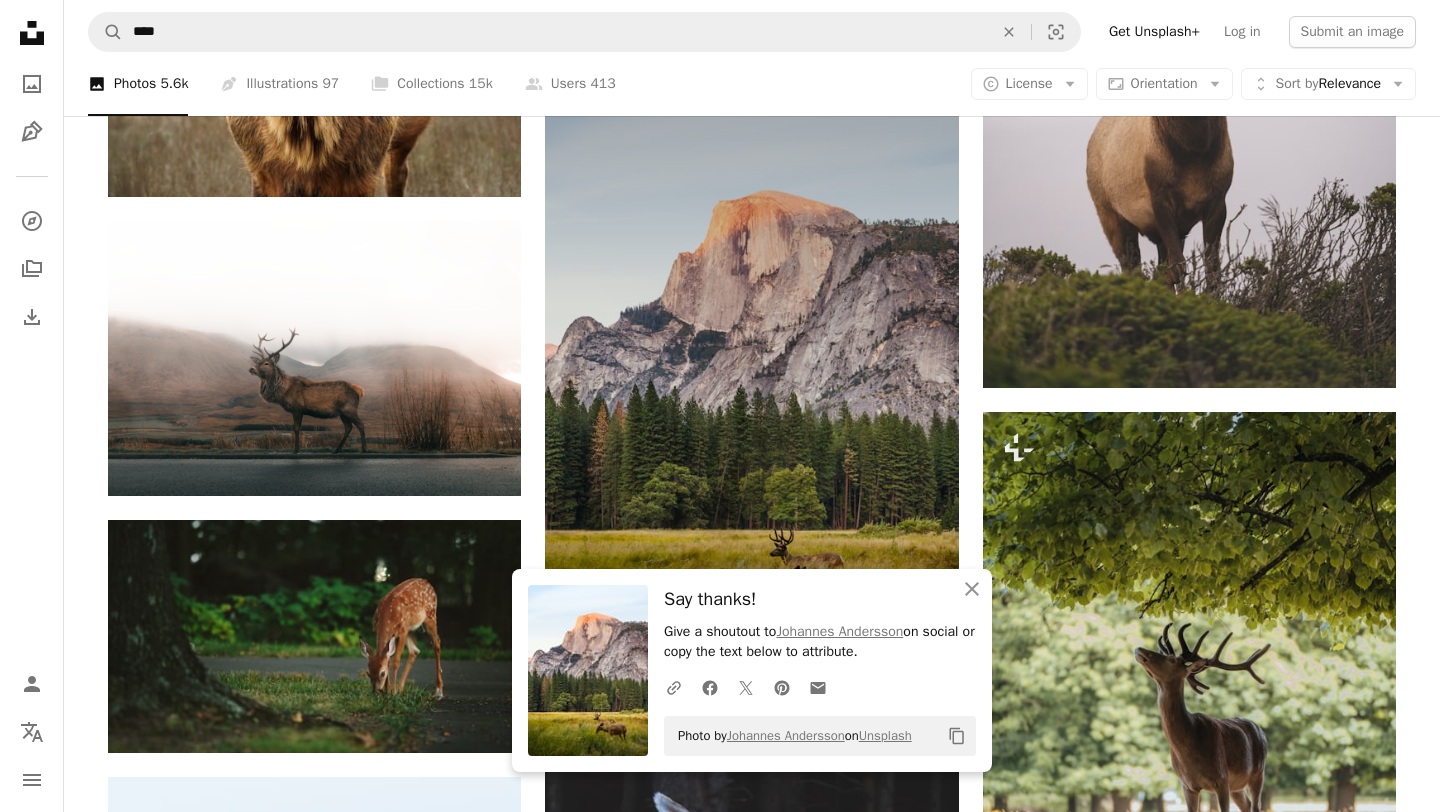click at bounding box center (751, 386) 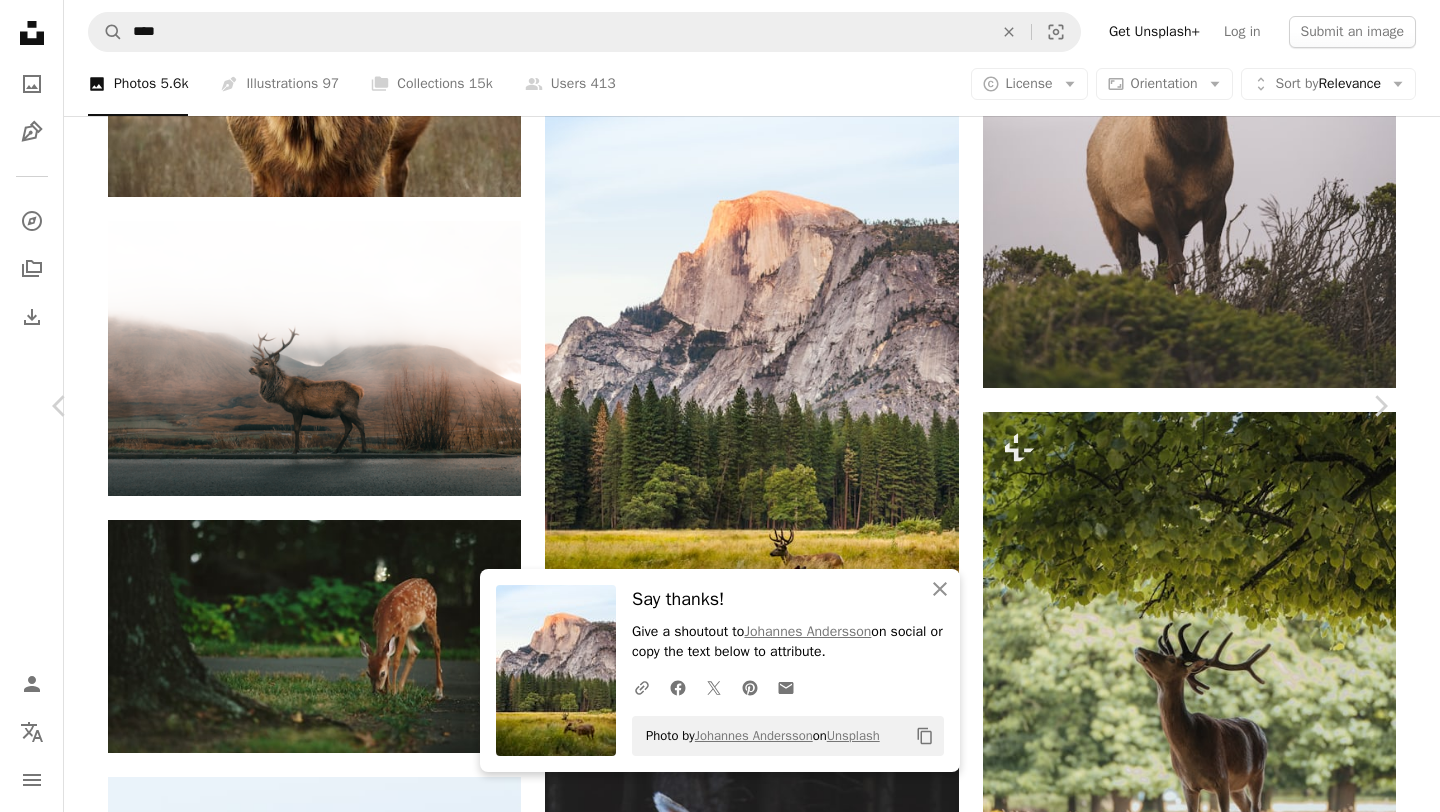 click on "Chevron down" 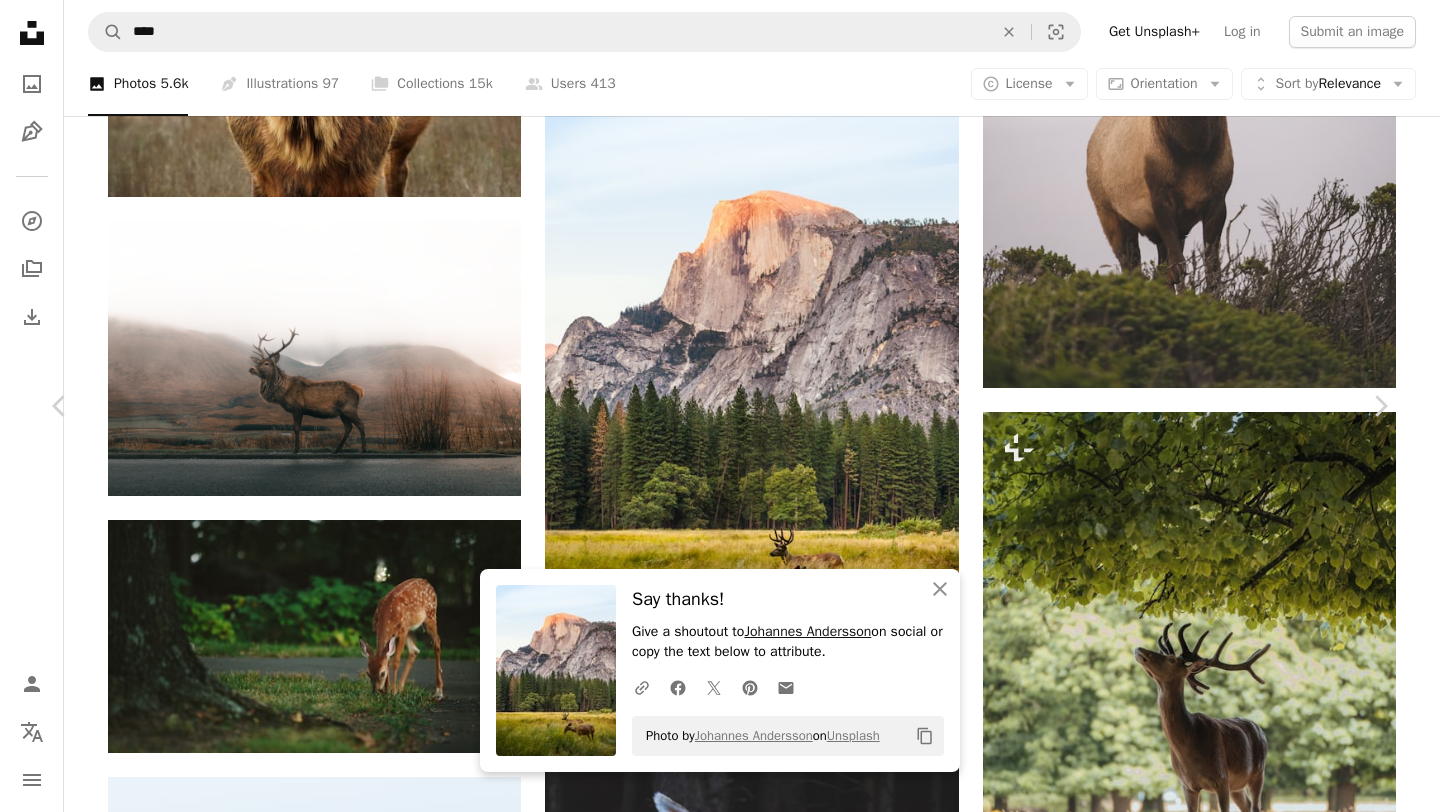 click on "Johannes Andersson" at bounding box center [807, 631] 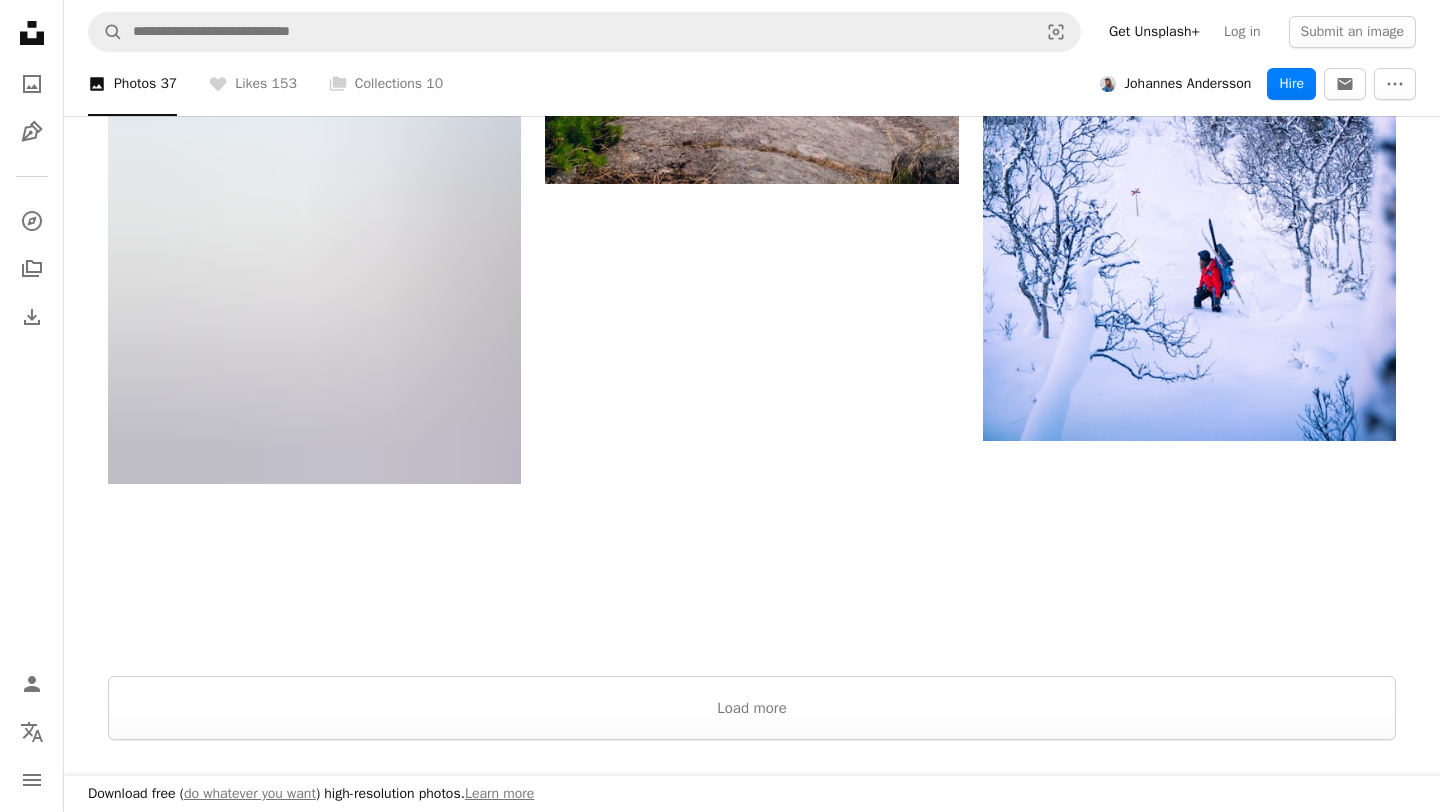 scroll, scrollTop: 3262, scrollLeft: 0, axis: vertical 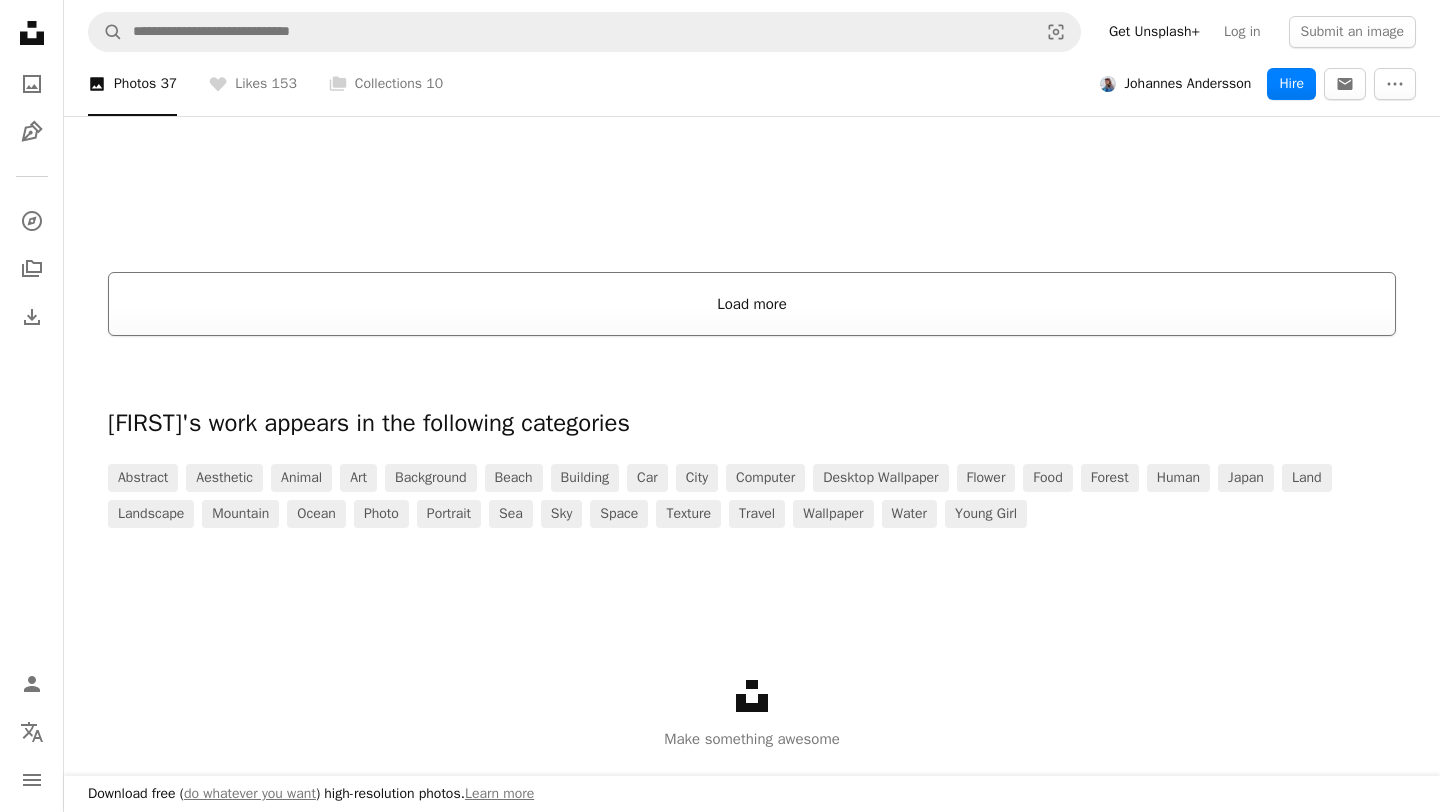 click on "Load more" at bounding box center [752, 304] 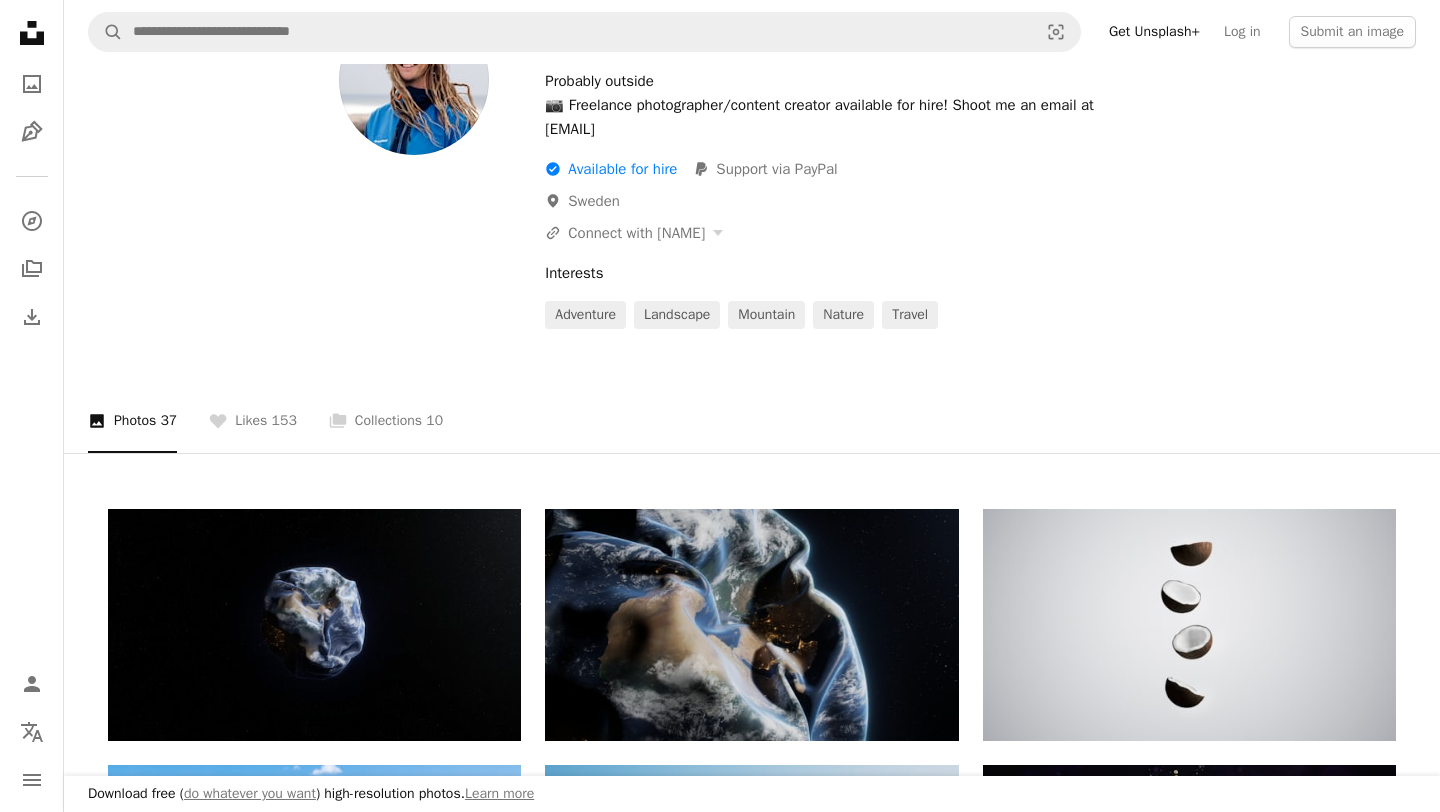 scroll, scrollTop: 0, scrollLeft: 0, axis: both 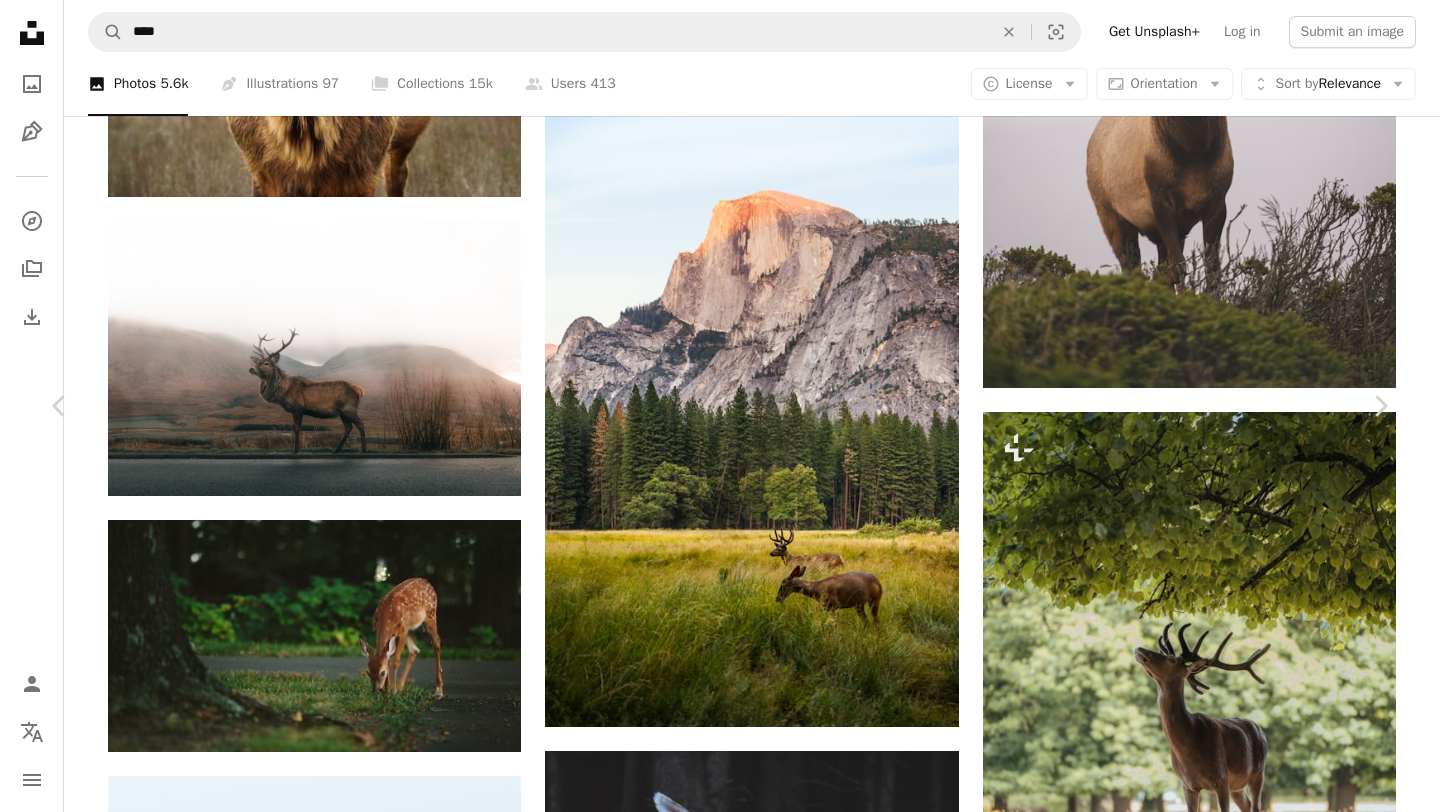 click on "An X shape Chevron left Chevron right [FIRST] [LAST] Available for hire A checkmark inside of a circle A heart A plus sign Edit image   Plus sign for Unsplash+ Download free Chevron down Zoom in Views 33,980,278 Downloads 370,139 Featured in Photos ,  Animals ,  Nature A forward-right arrow Share Info icon Info More Actions Two deer in front of Half Dome in [CITY] in [COUNTRY] during sunset.
I spent the evening in [CITY] Valley watching the sun go down on Half Dome when a couple of deer walked toward me. I took the opportunity to take this picture of them before moving out of their way so they could walk away undisturbed. It was a very beautiful experience and one of the best sunsets I've ever witnessed. Read more A map marker [CITY], [COUNTRY] Calendar outlined Published on  August 28, 2016 Camera Canon, EOS 60D Safety Free to use under the  Unsplash License animal animal wallpaper wildlife field landscape wallpaper deer countryside meadow grassland climbing cliff mammal rock climbing peak" at bounding box center [720, 6448] 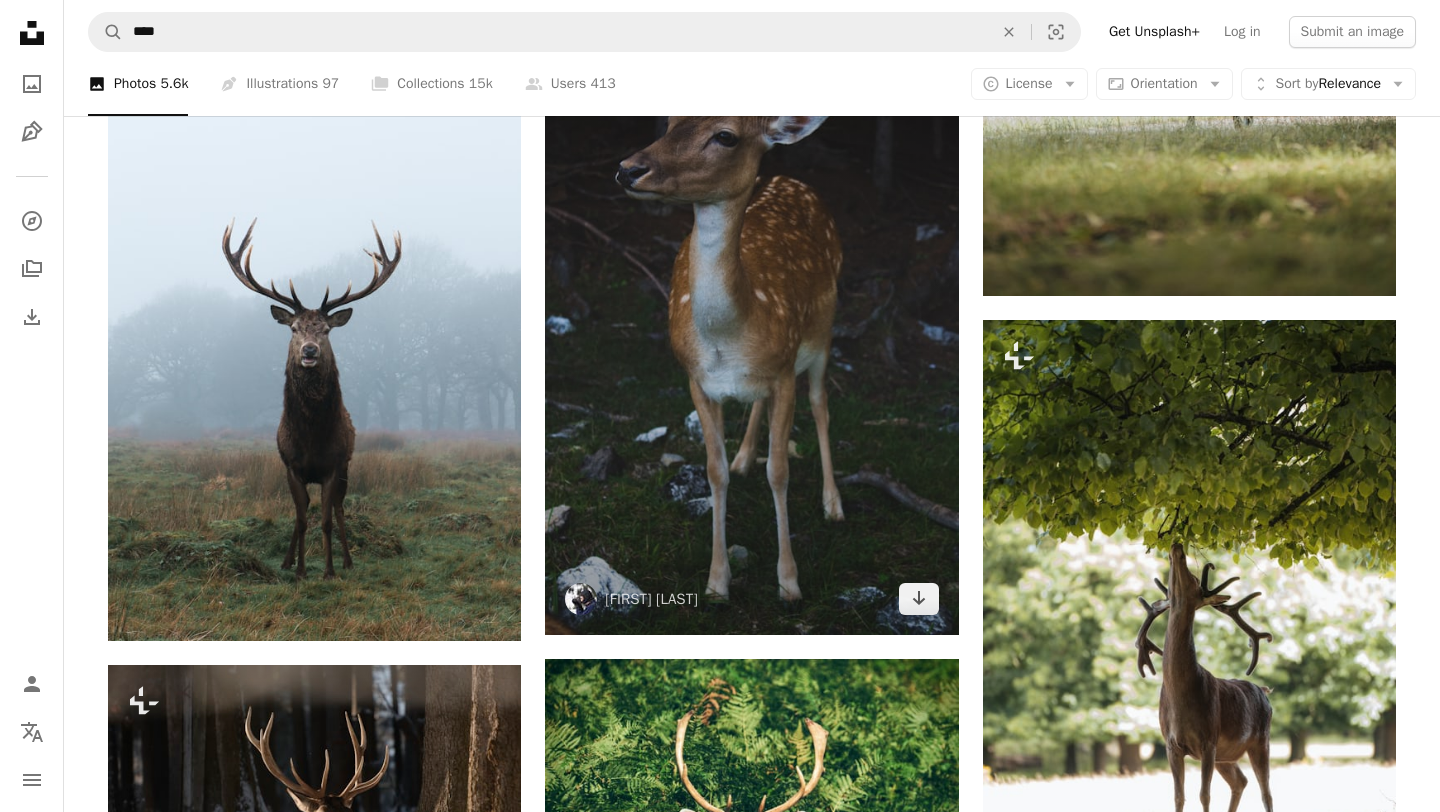 scroll, scrollTop: 2892, scrollLeft: 0, axis: vertical 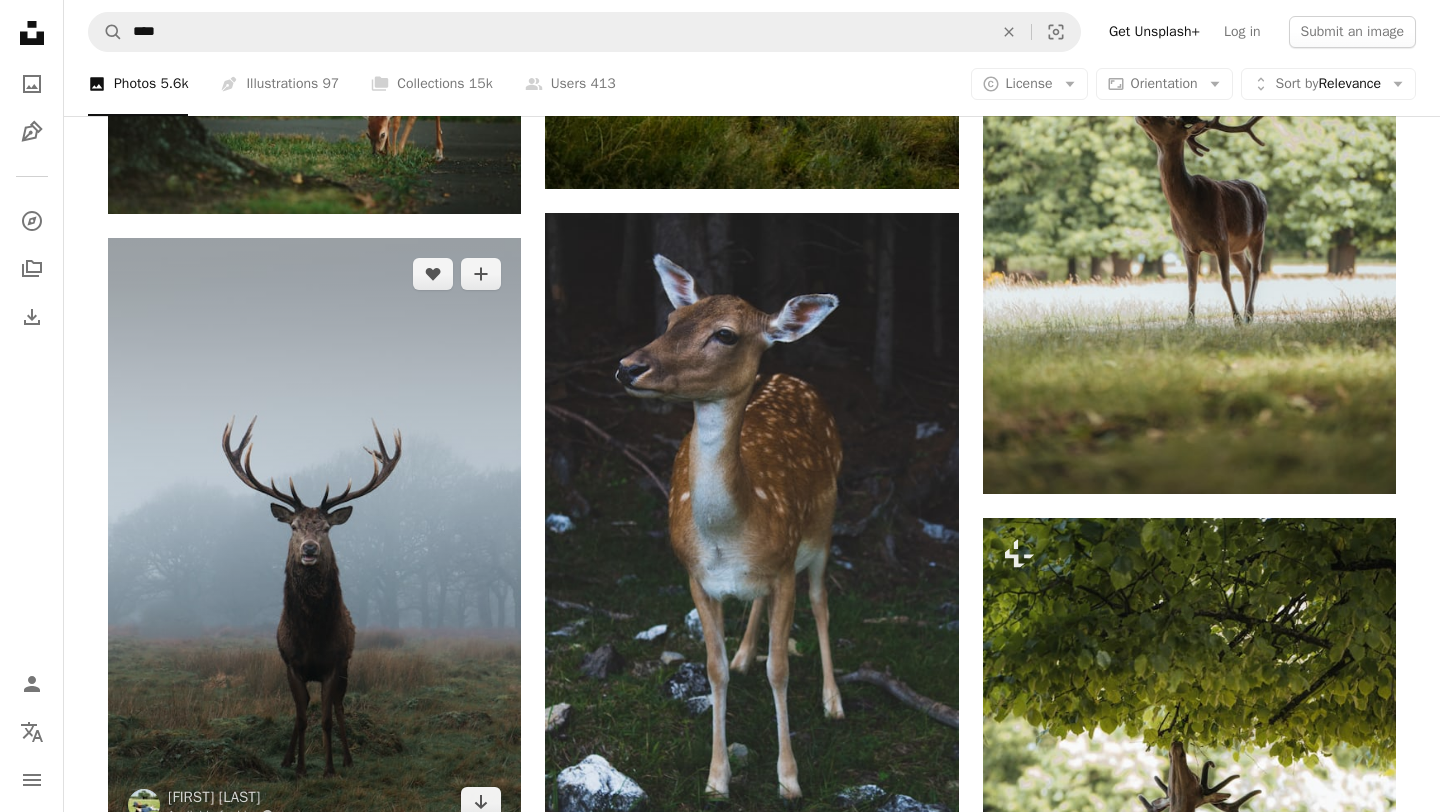 click at bounding box center (314, 538) 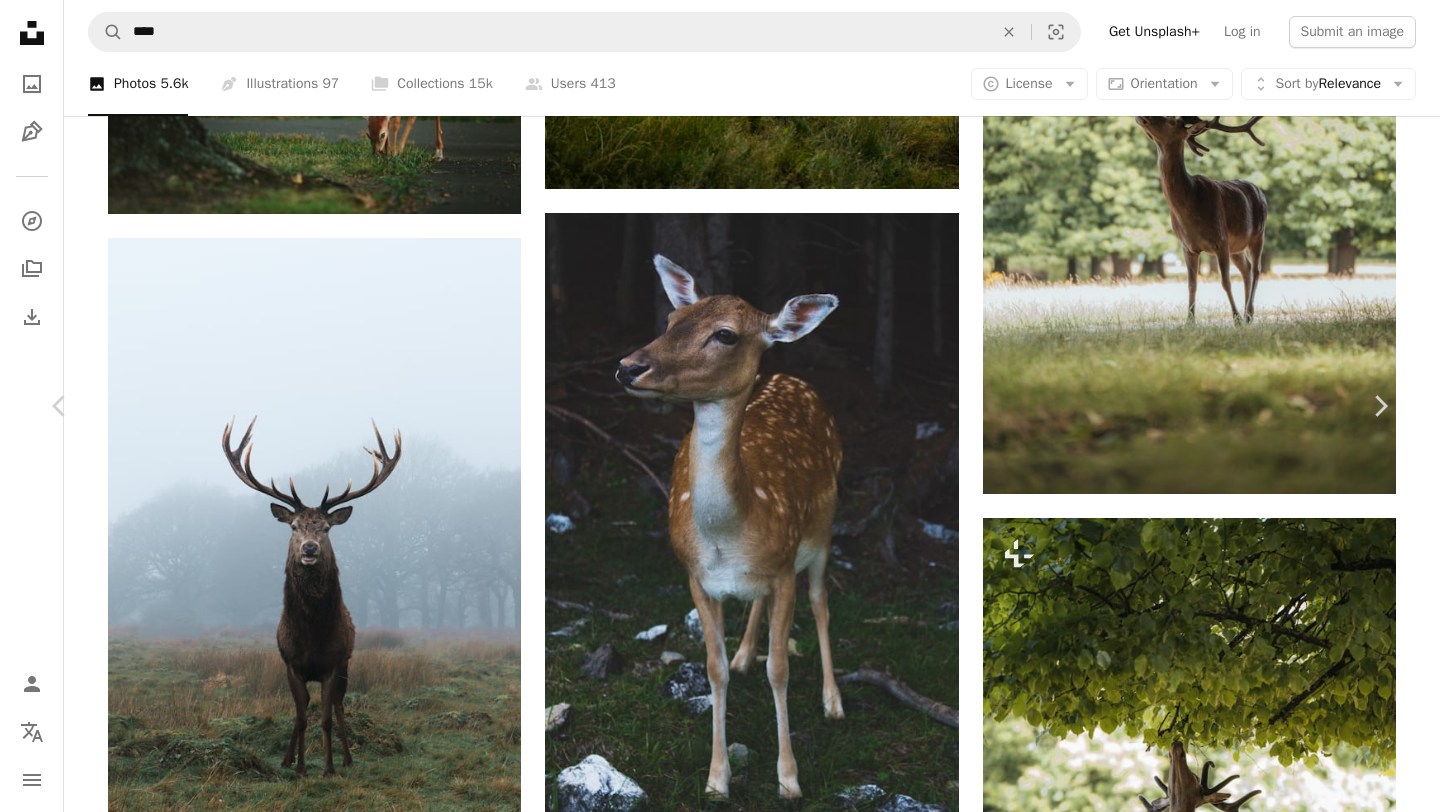 click on "Chevron down" 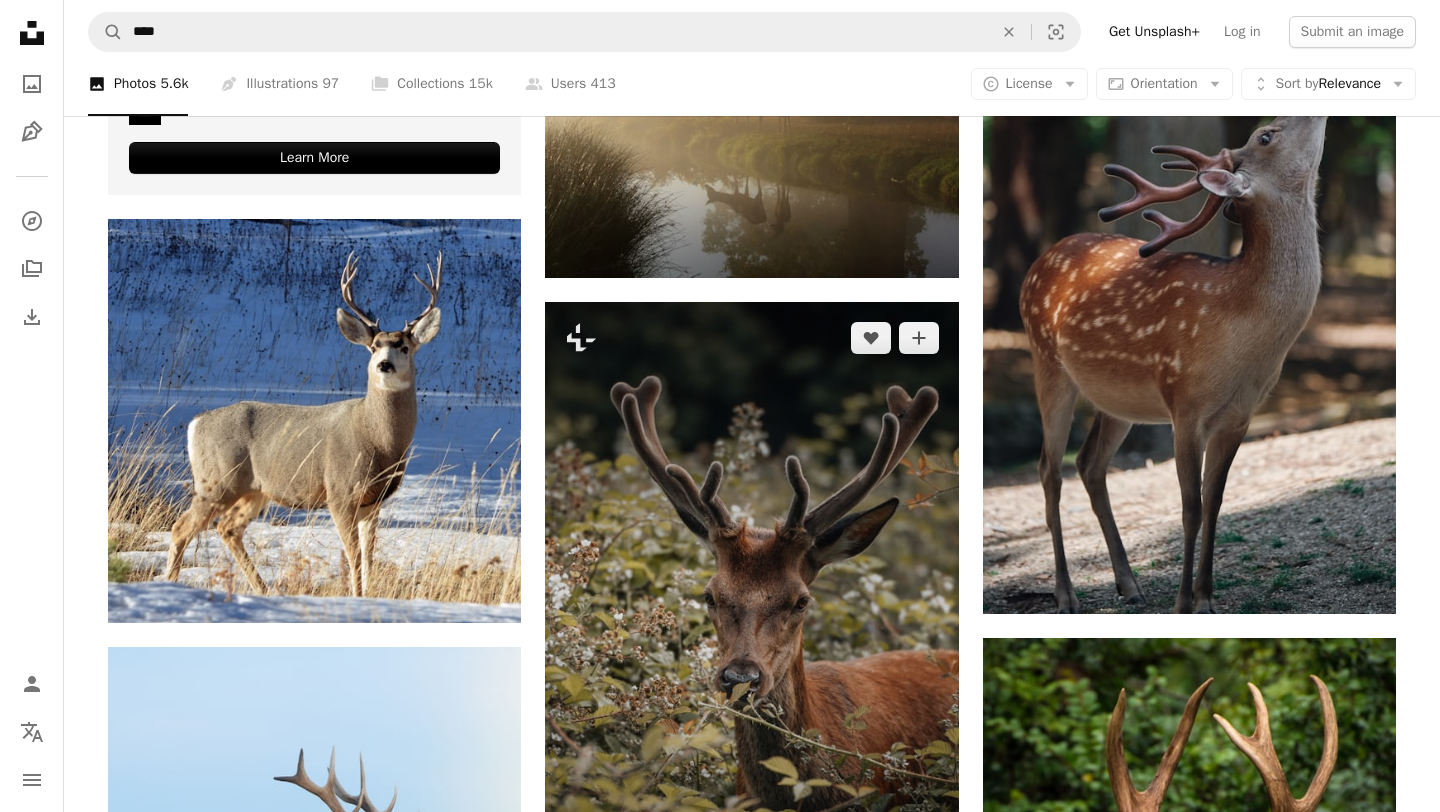 scroll, scrollTop: 4823, scrollLeft: 0, axis: vertical 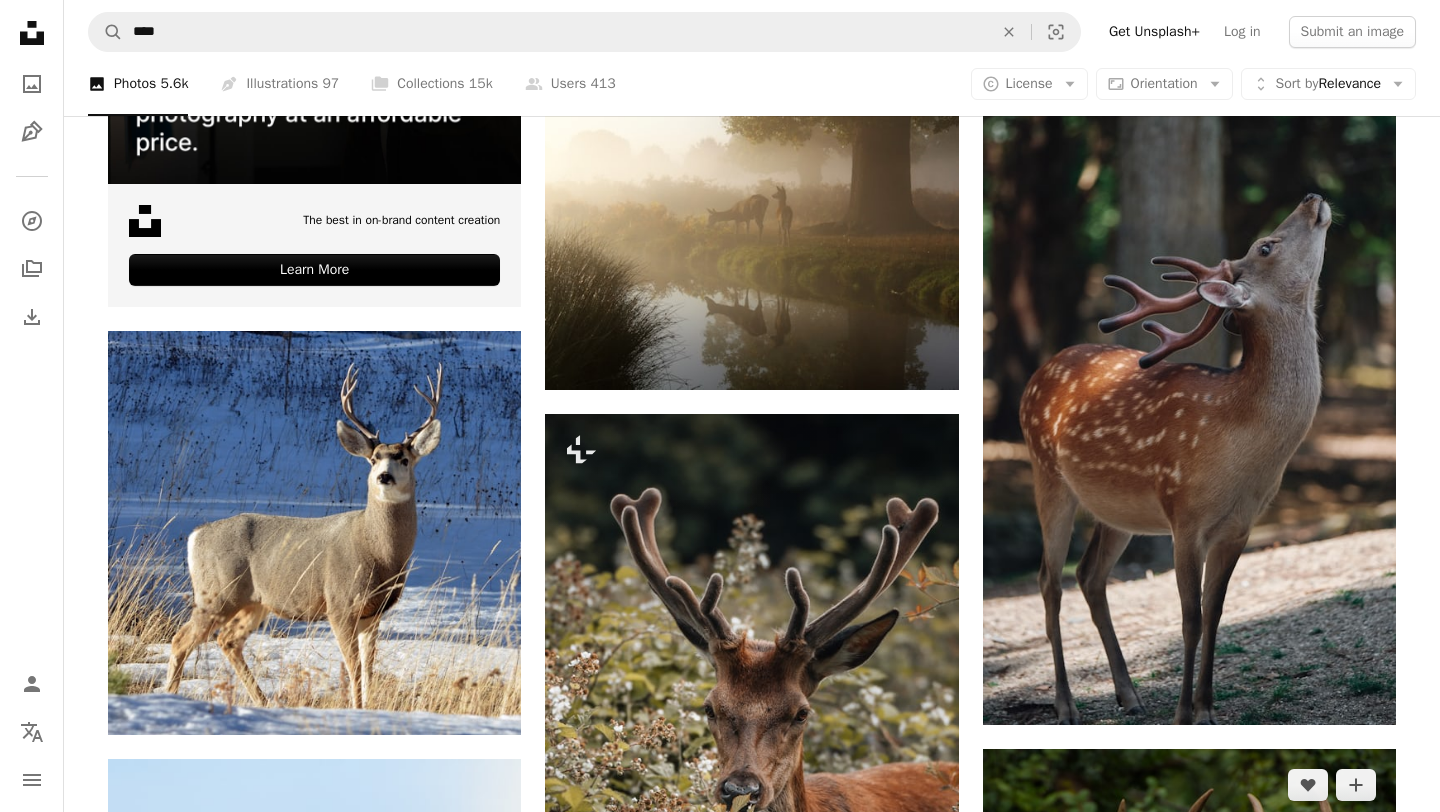 click at bounding box center (1189, 1058) 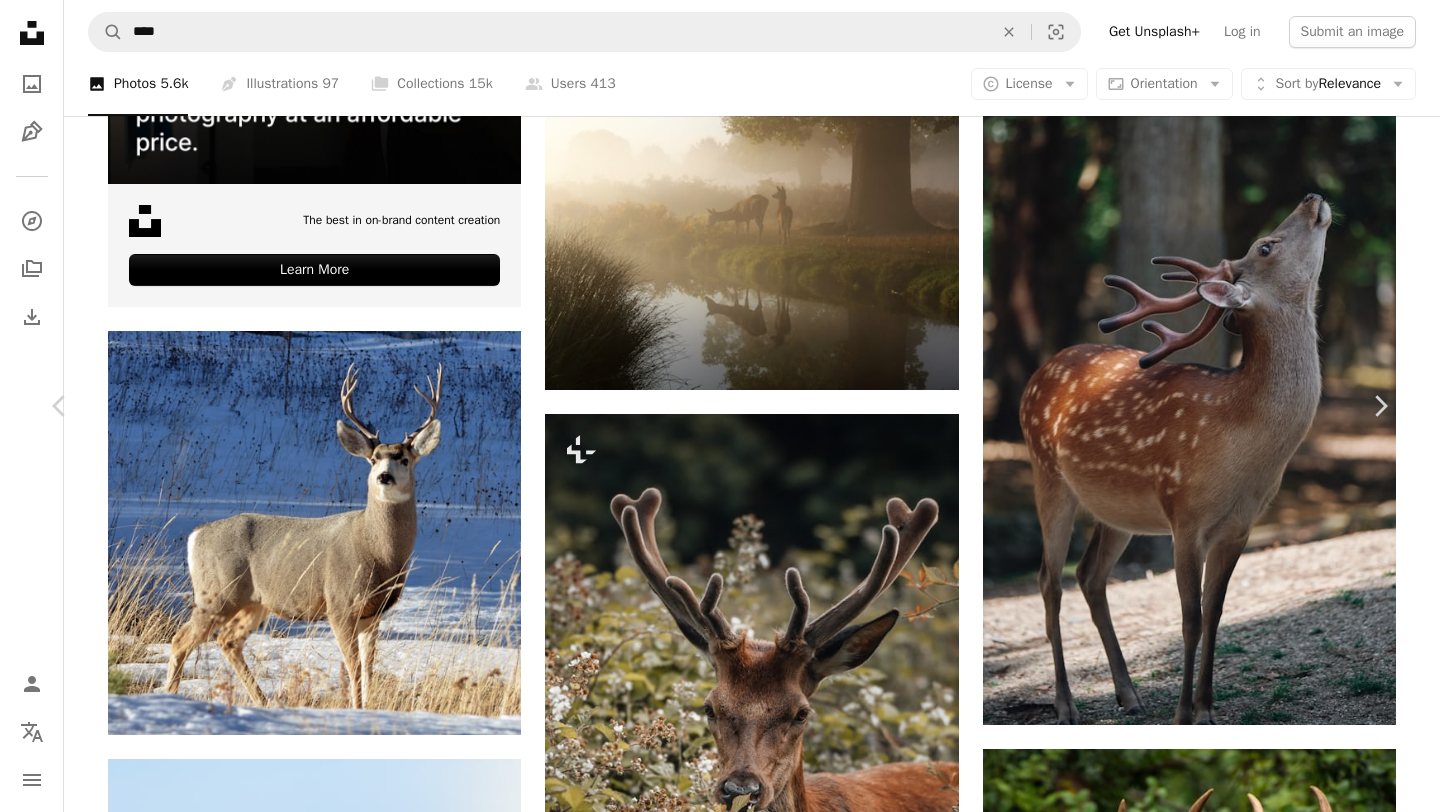 click on "Chevron down" 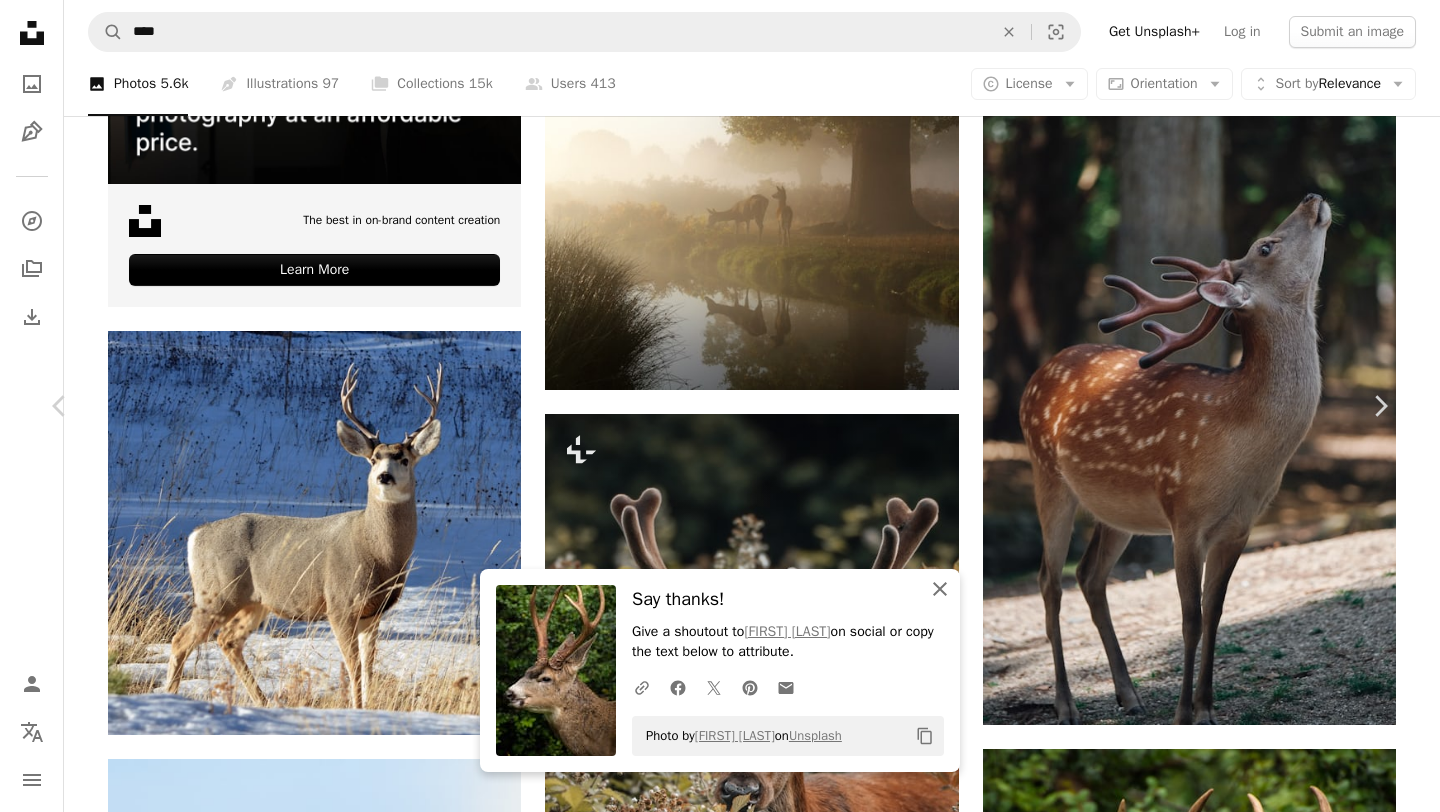 click on "An X shape" 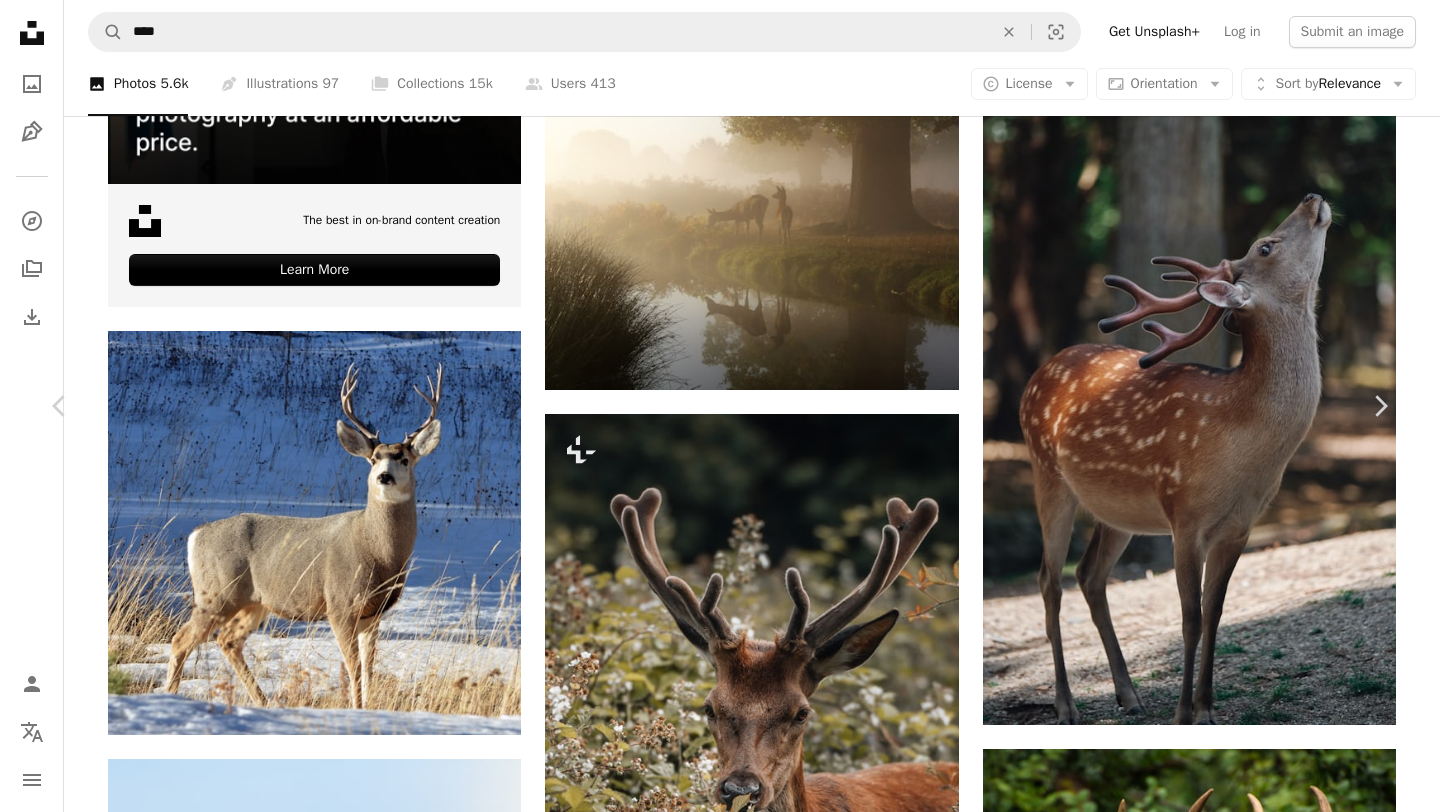scroll, scrollTop: 65, scrollLeft: 0, axis: vertical 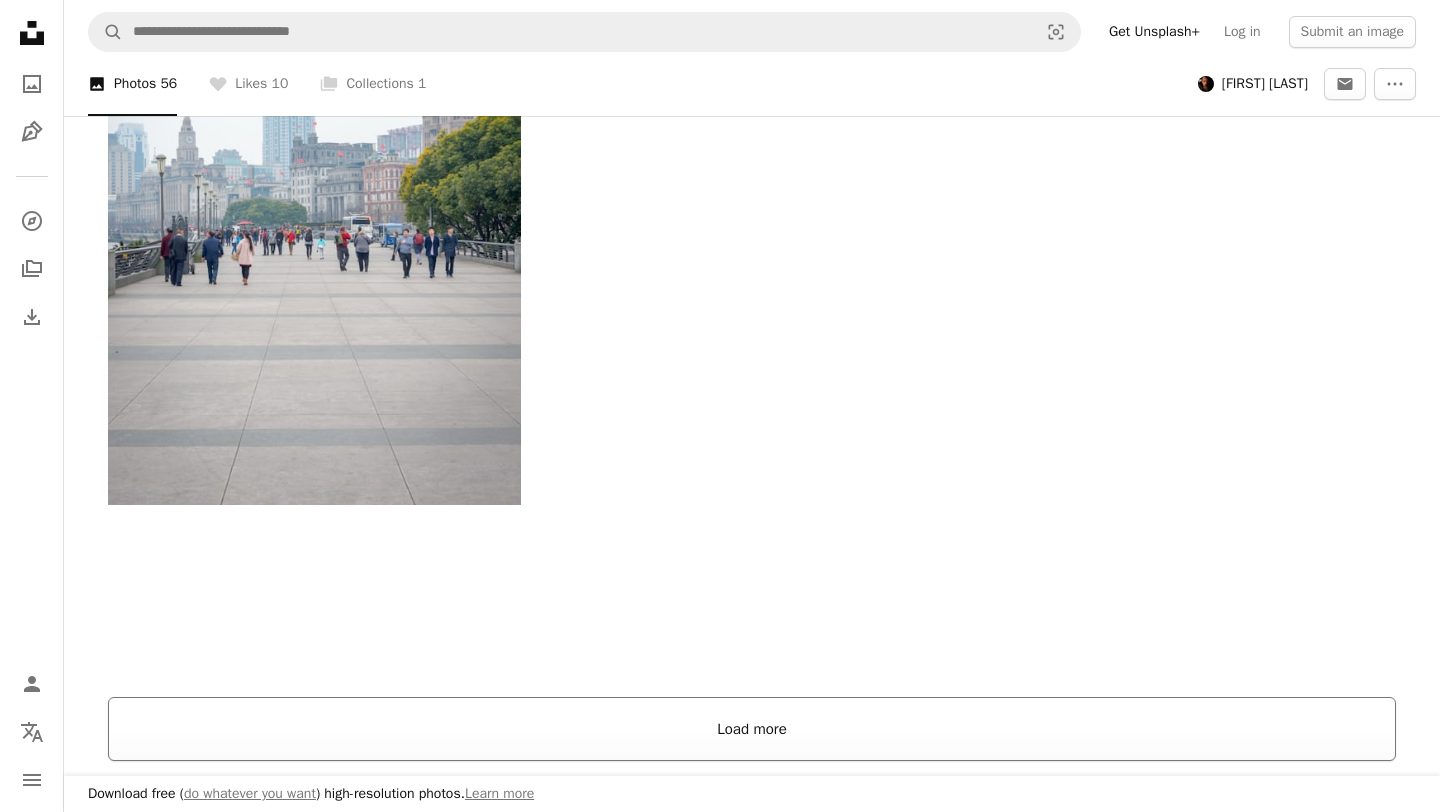 click on "Load more" at bounding box center [752, 729] 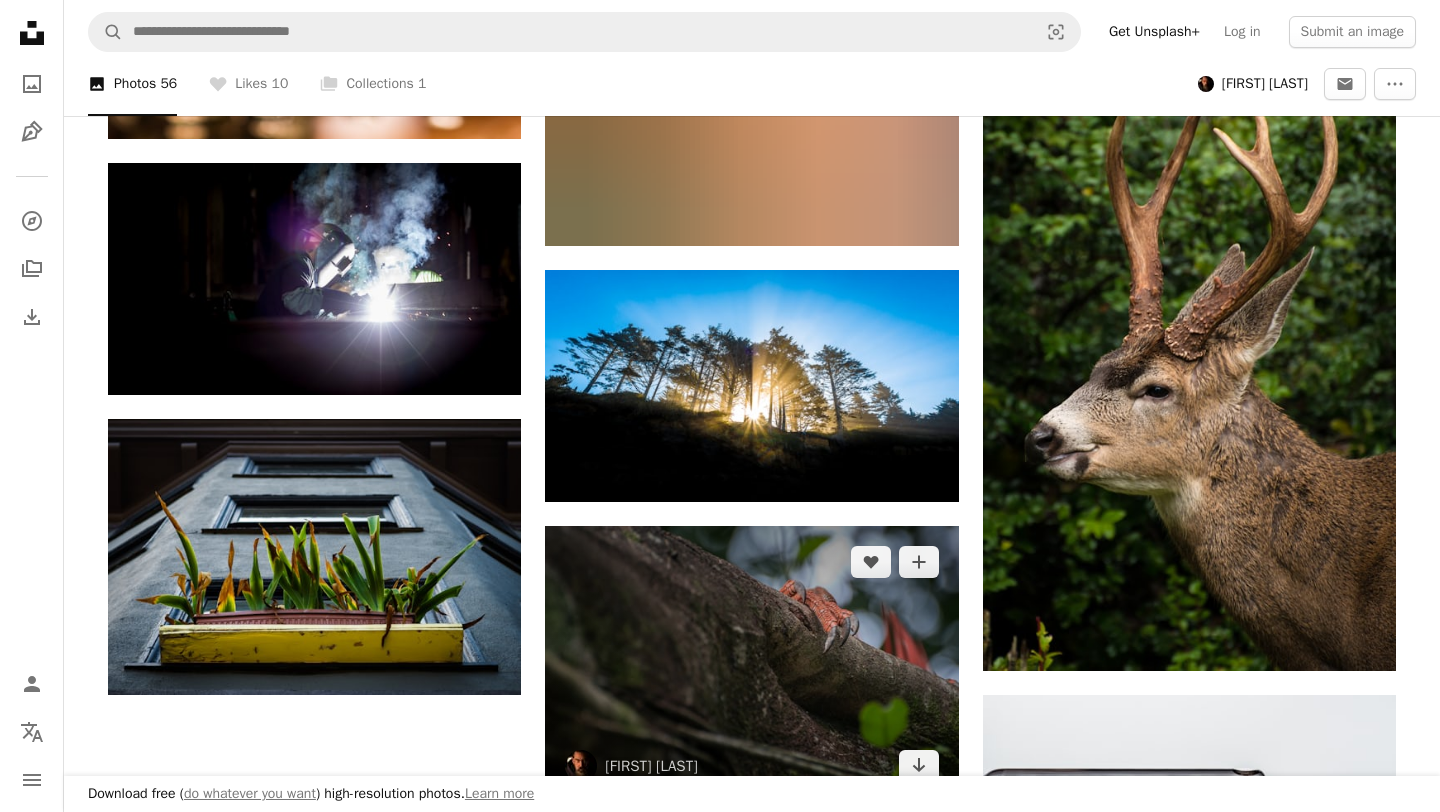 scroll, scrollTop: 7313, scrollLeft: 0, axis: vertical 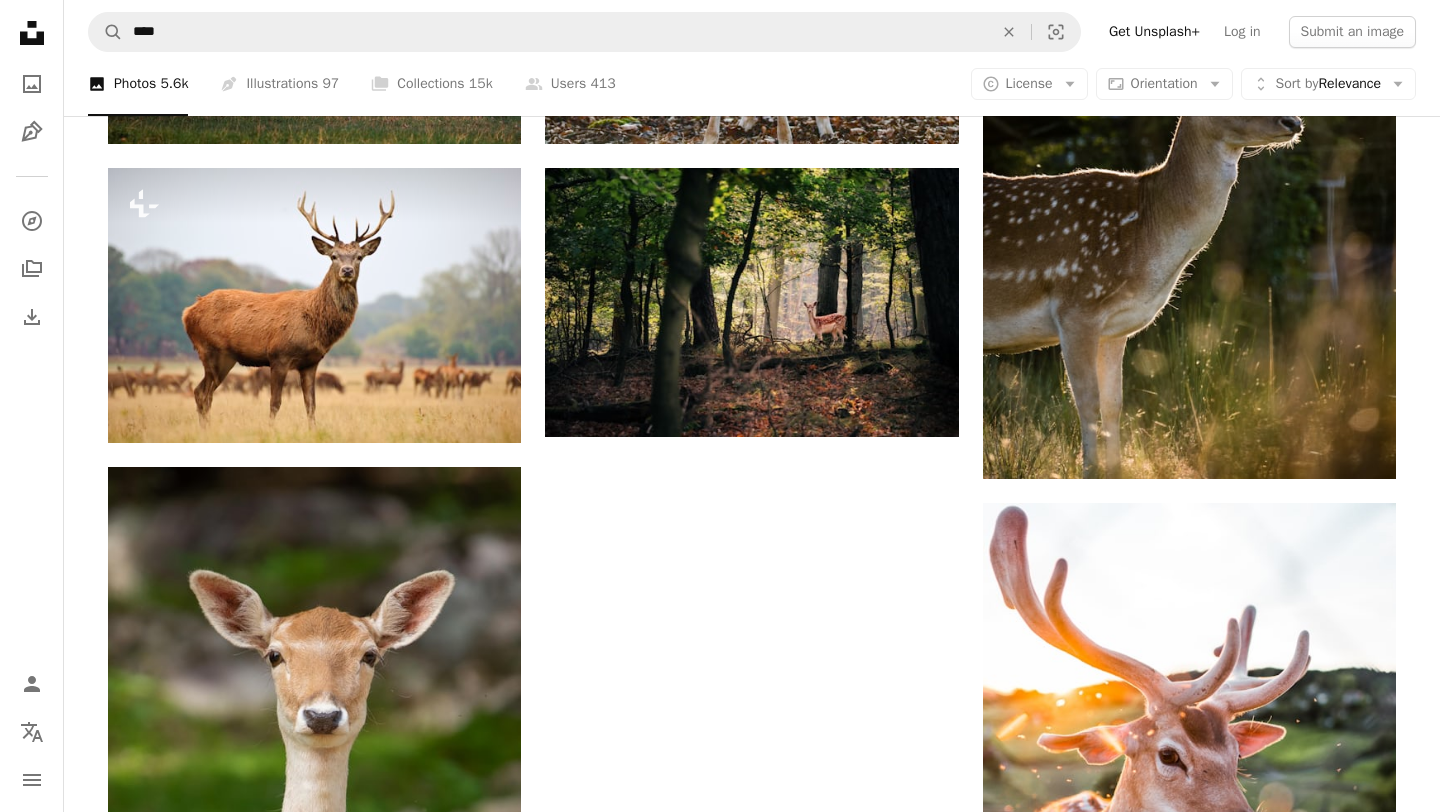 click on "Load more" at bounding box center [752, 1776] 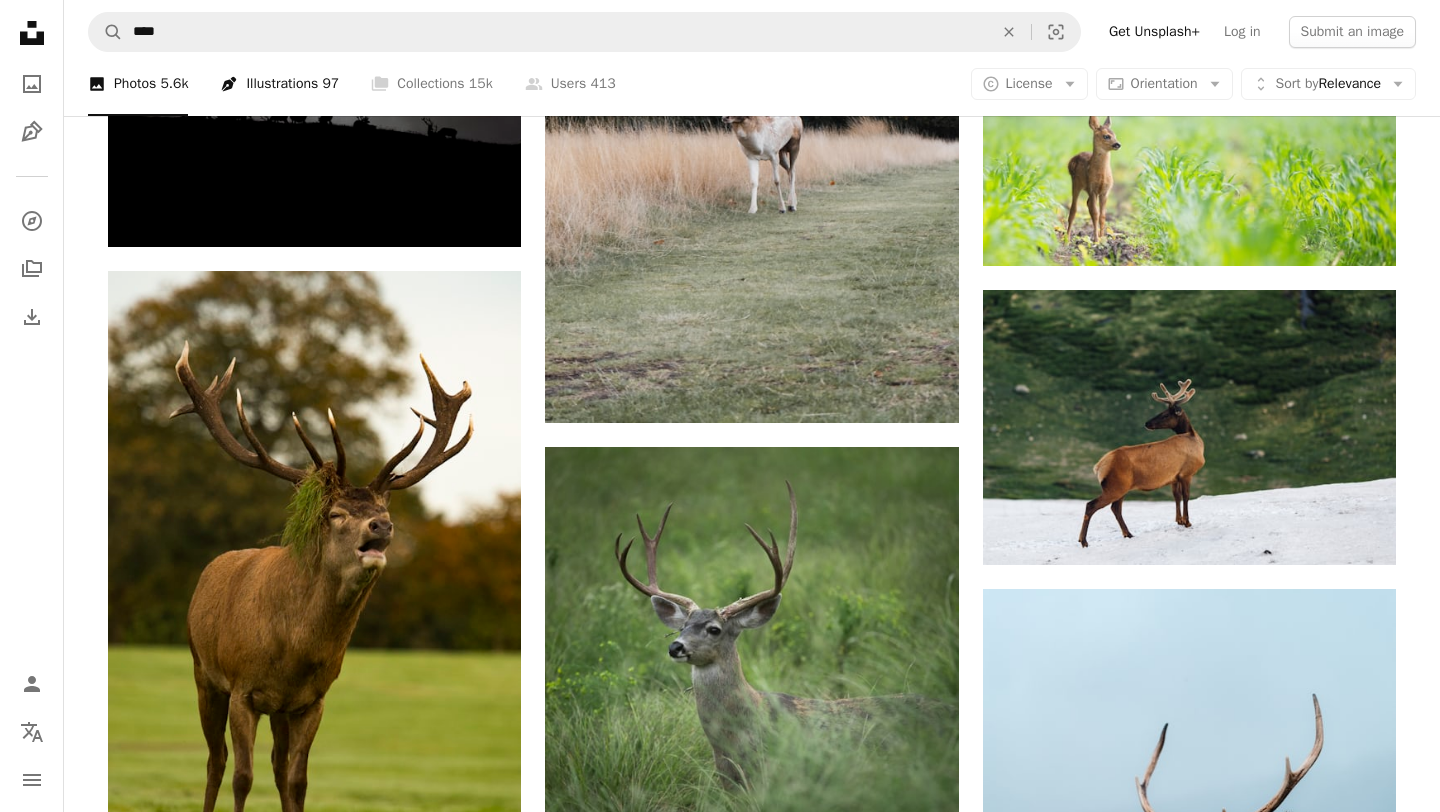 scroll, scrollTop: 16984, scrollLeft: 0, axis: vertical 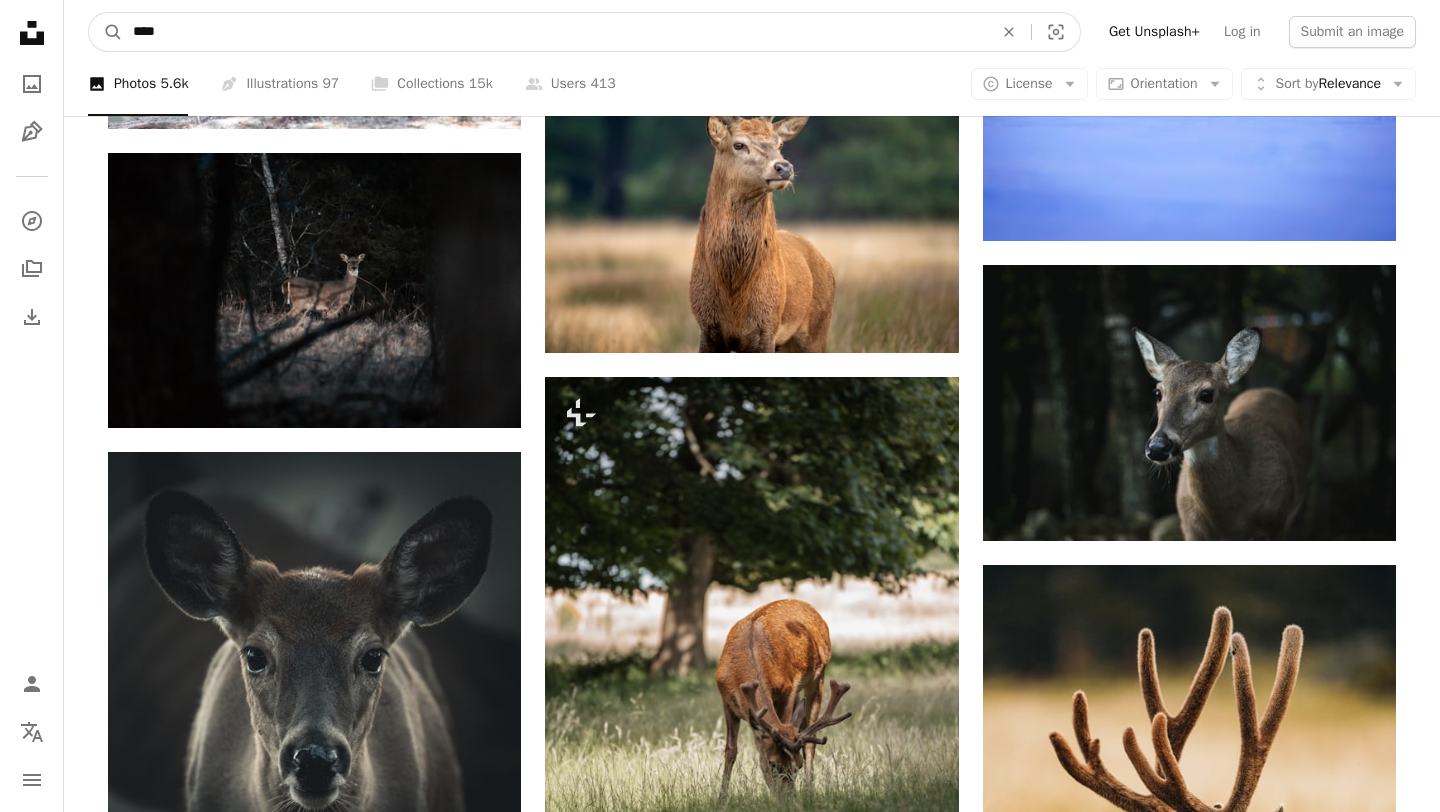 click on "****" at bounding box center [555, 32] 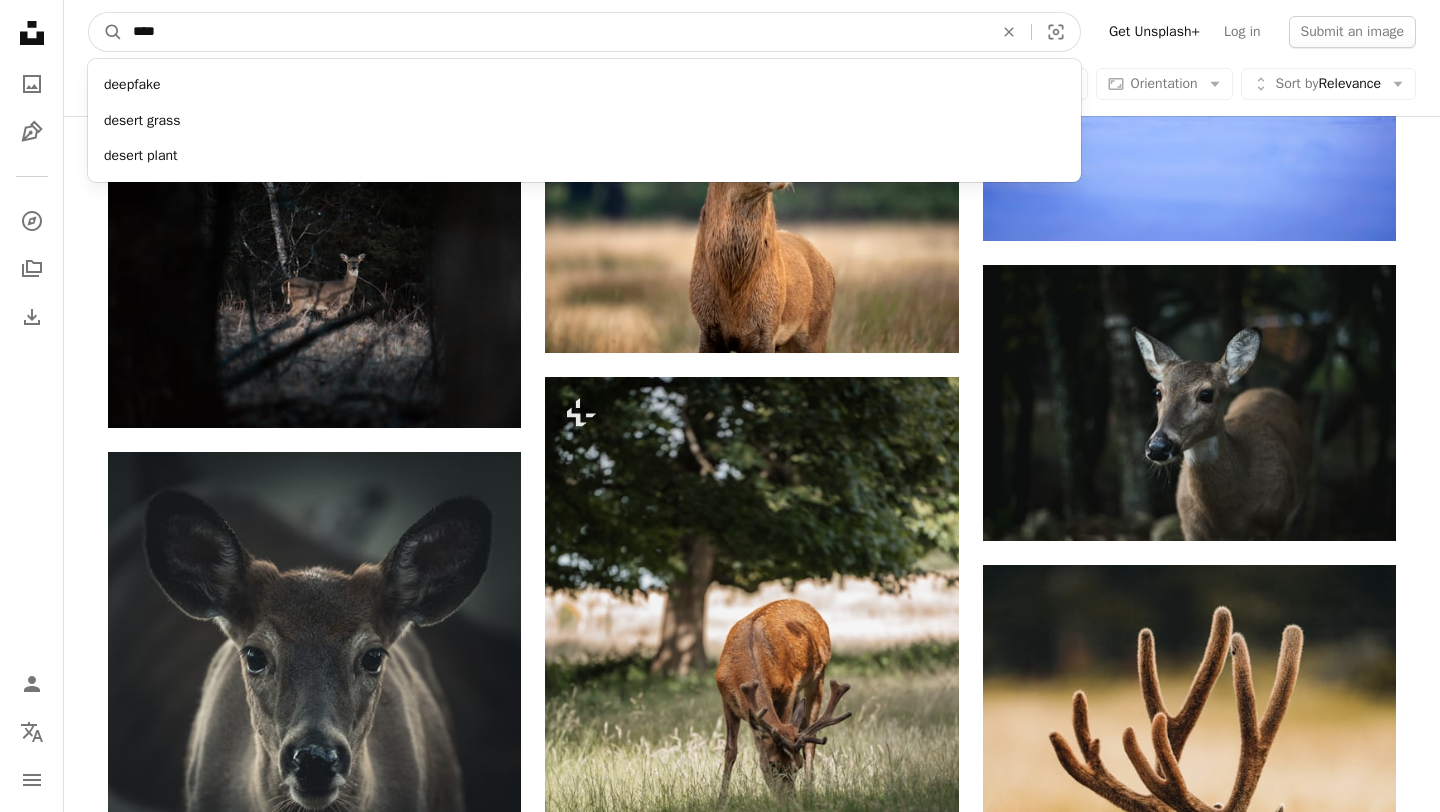 click on "****" at bounding box center [555, 32] 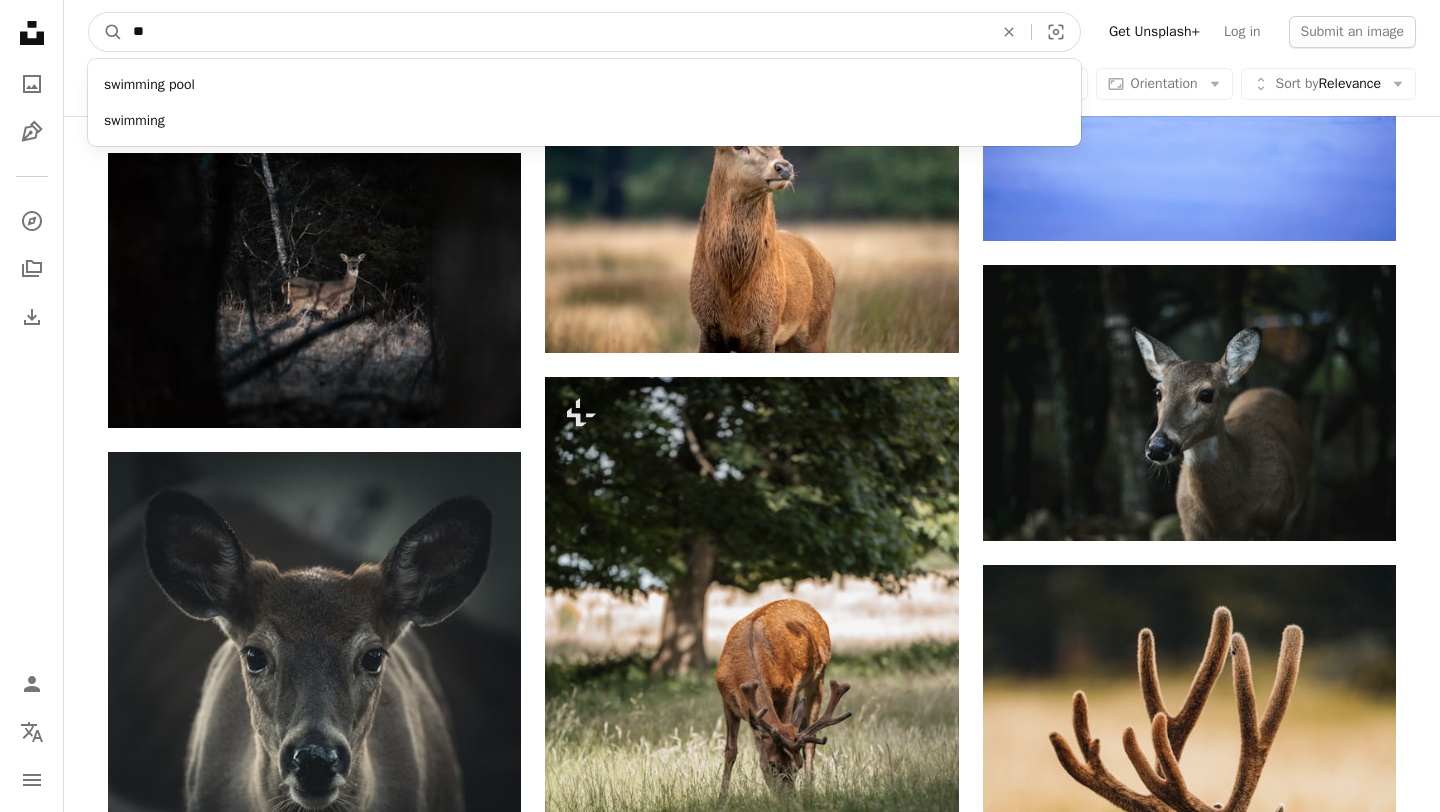 type on "*" 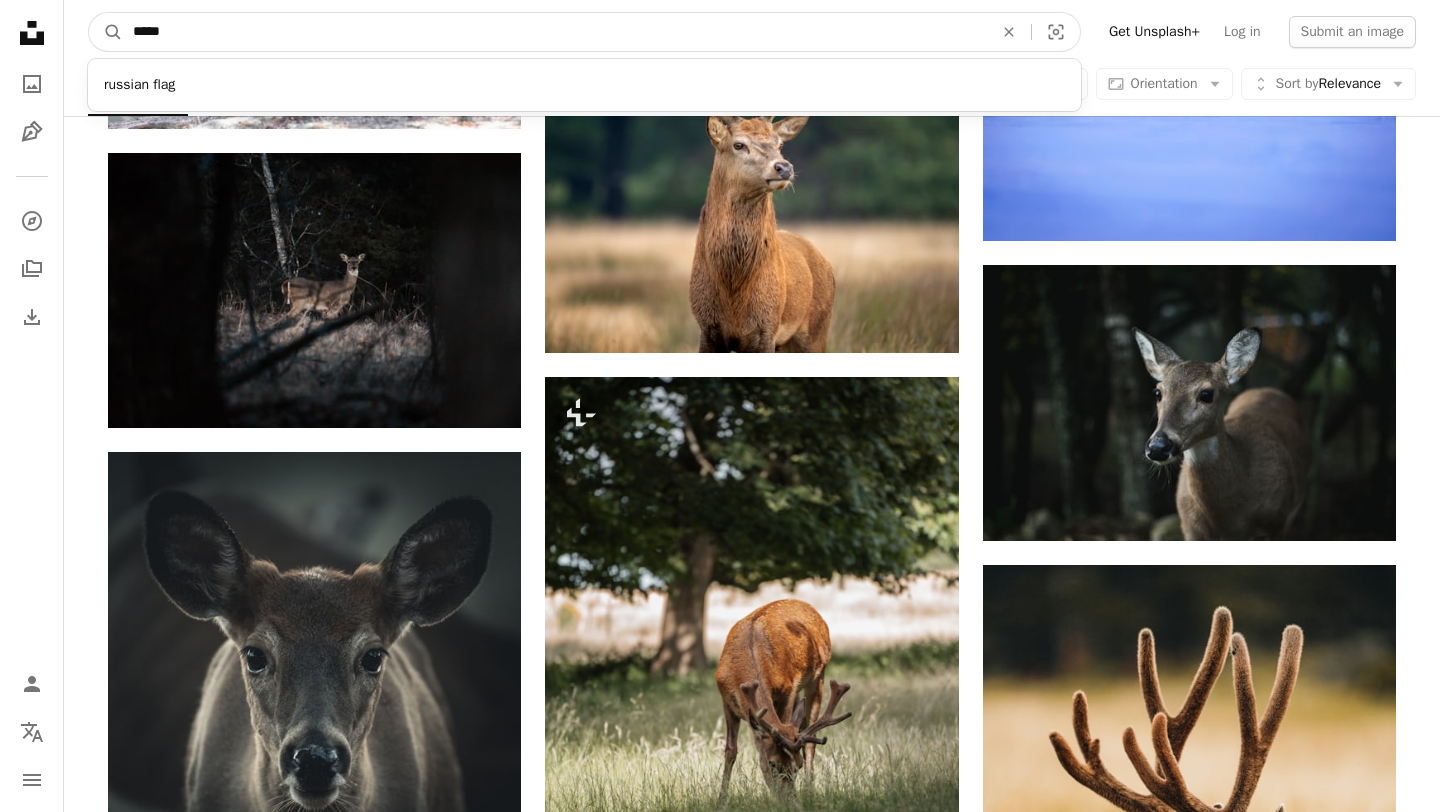 type on "******" 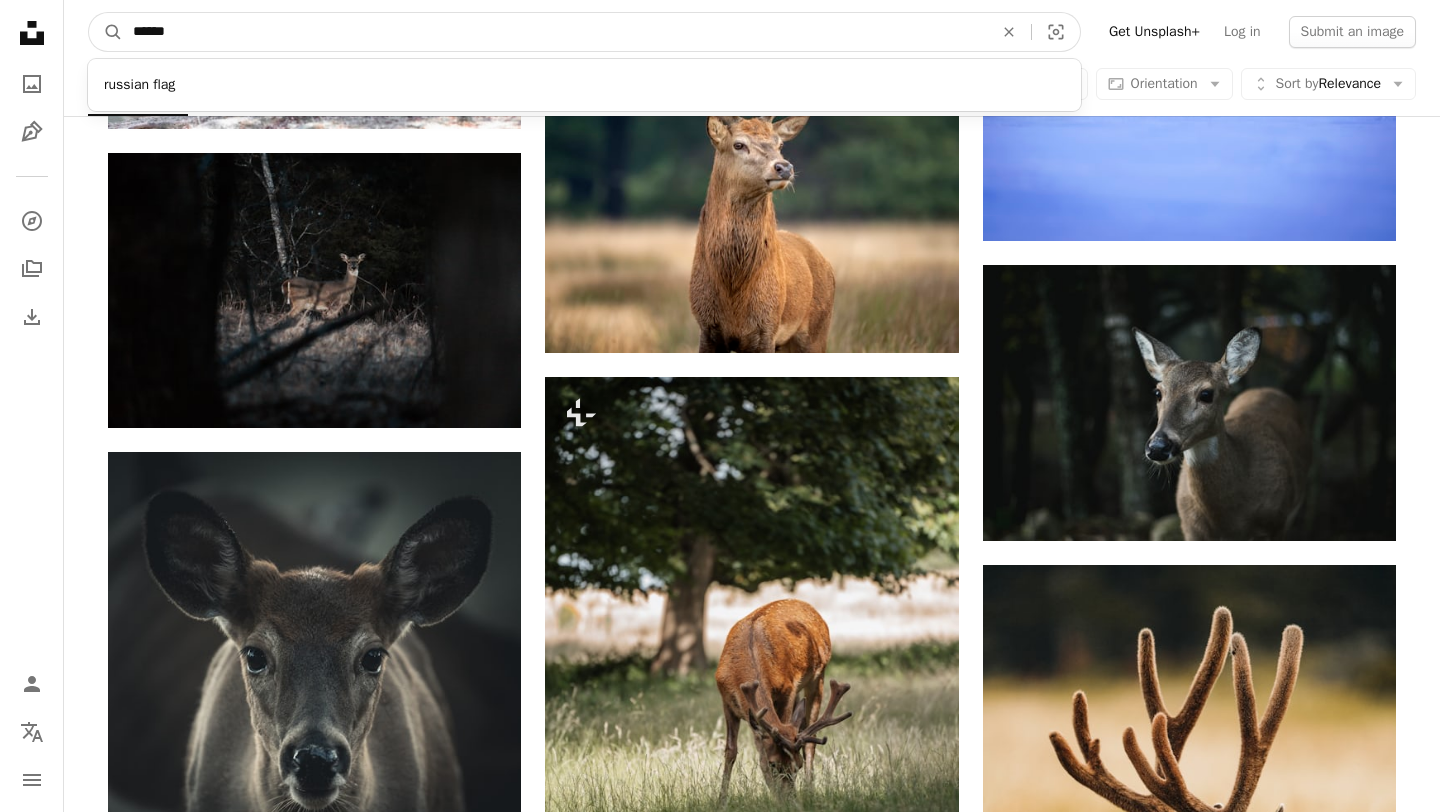 click on "A magnifying glass" at bounding box center (106, 32) 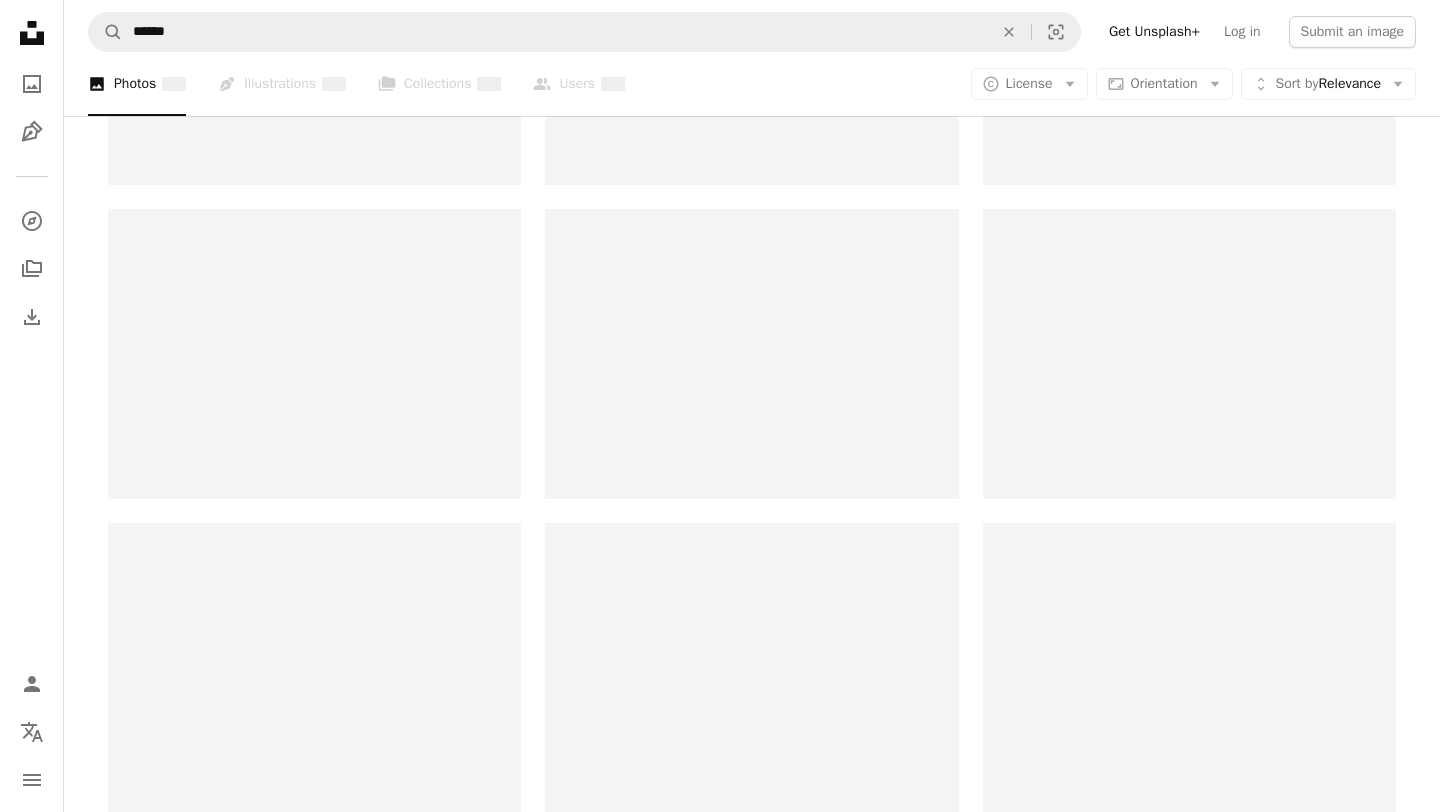 scroll, scrollTop: 0, scrollLeft: 0, axis: both 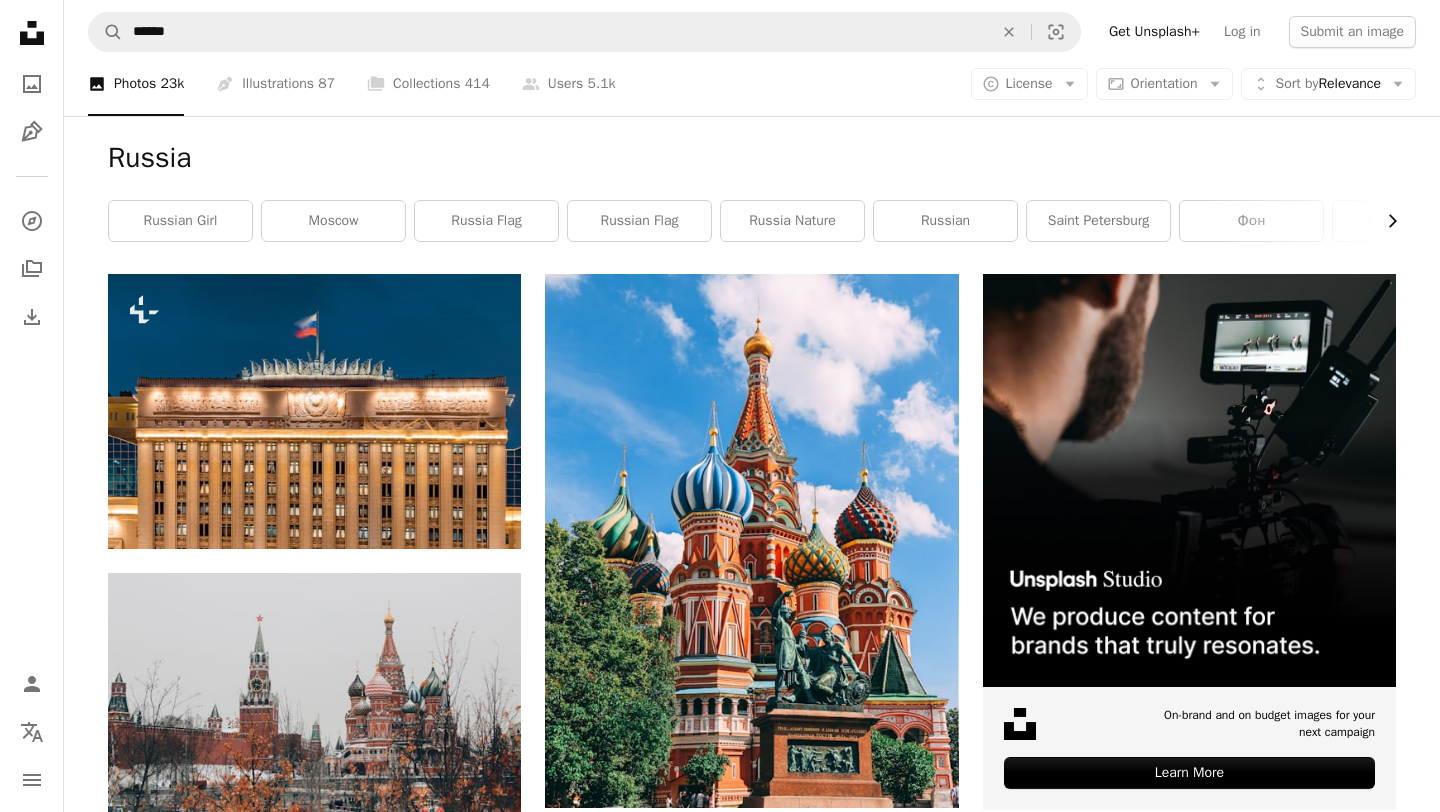 click on "Chevron right" 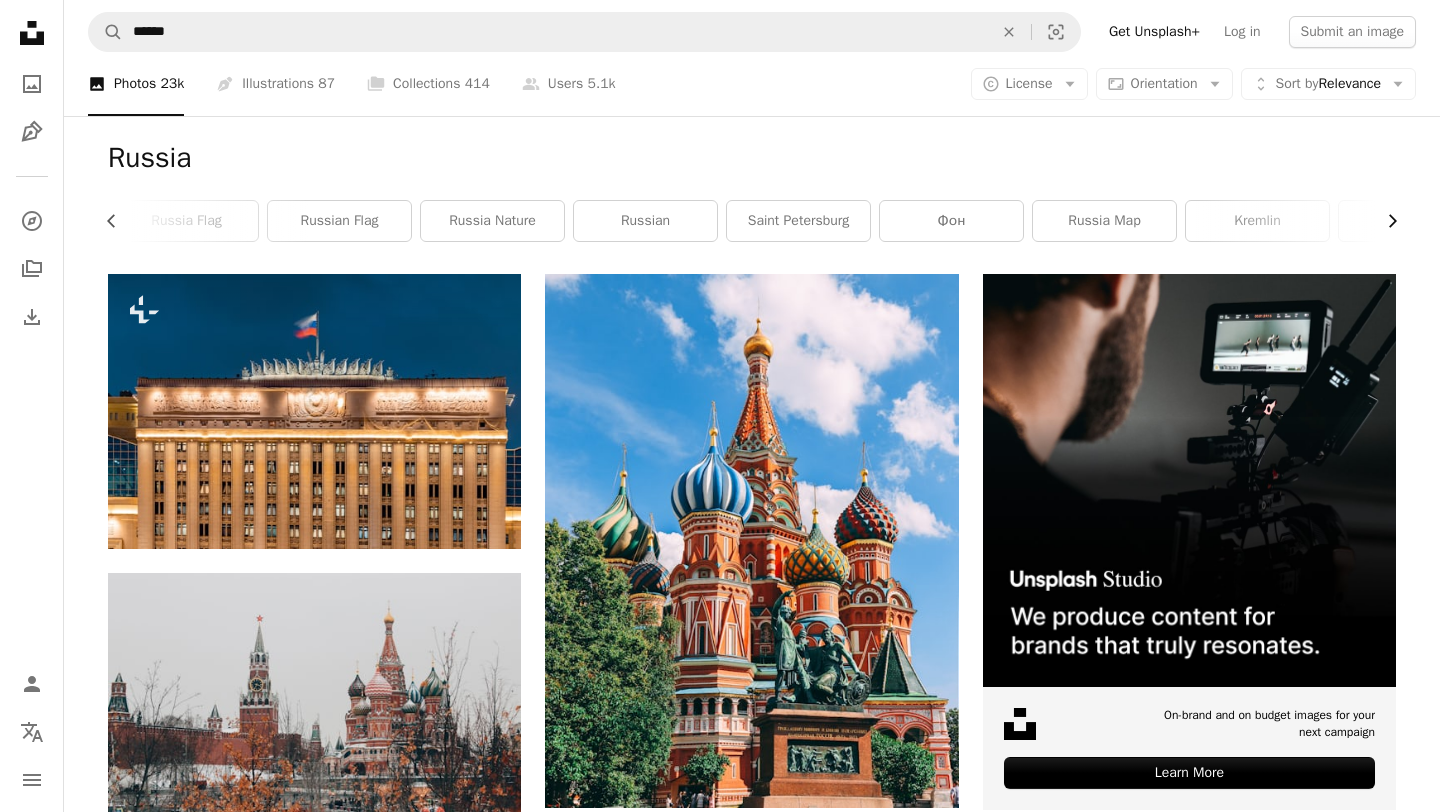 click on "Chevron right" 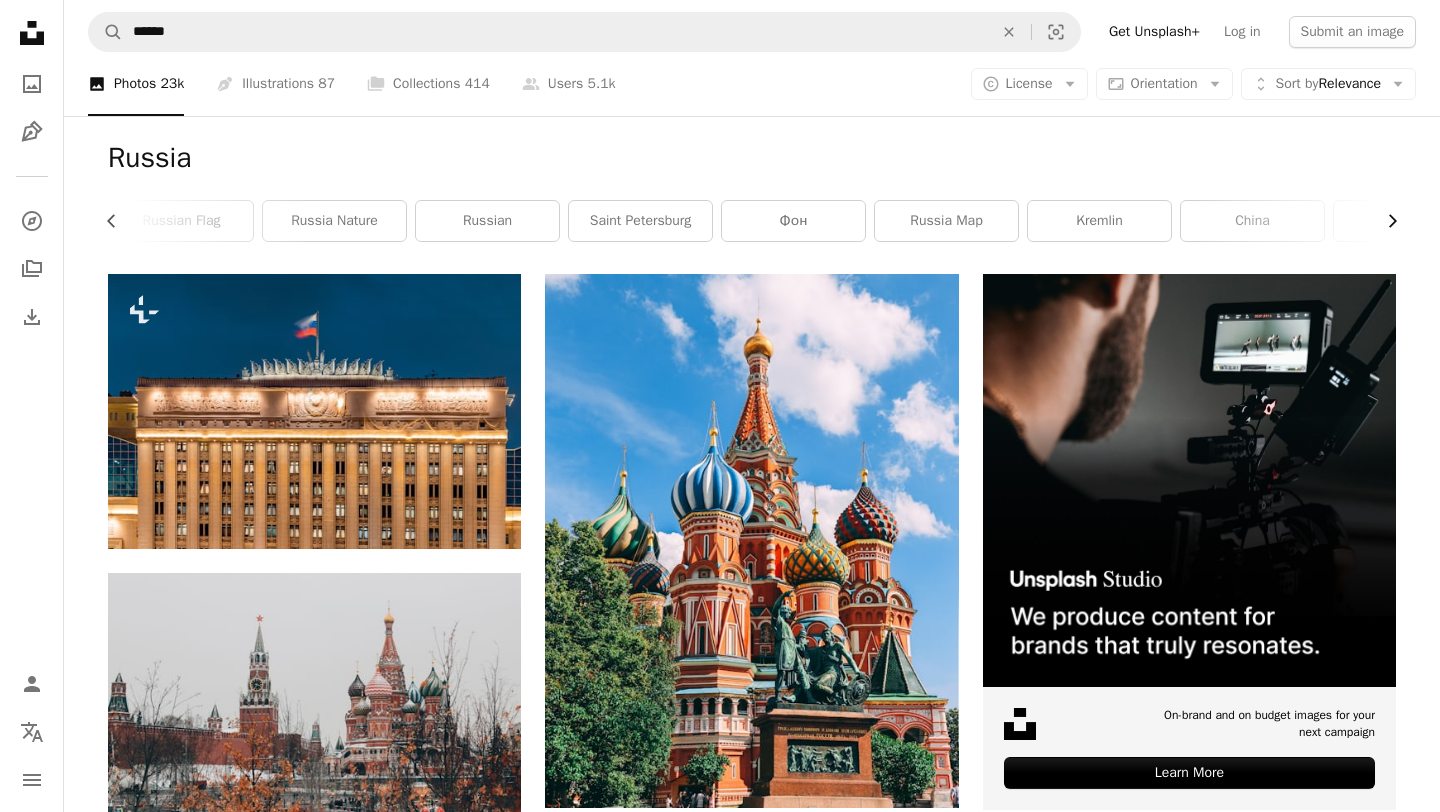 scroll, scrollTop: 0, scrollLeft: 540, axis: horizontal 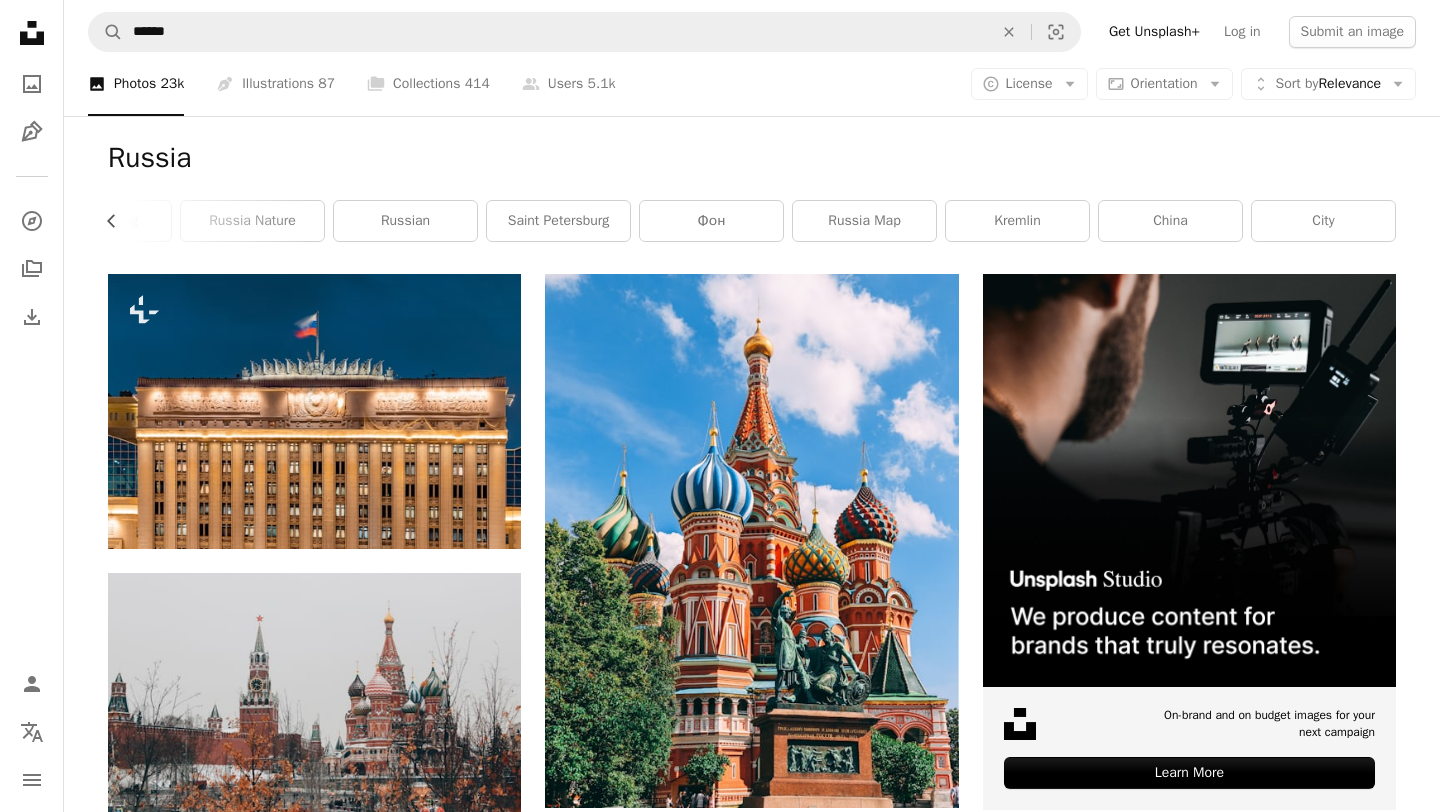 click on "city" at bounding box center [1323, 221] 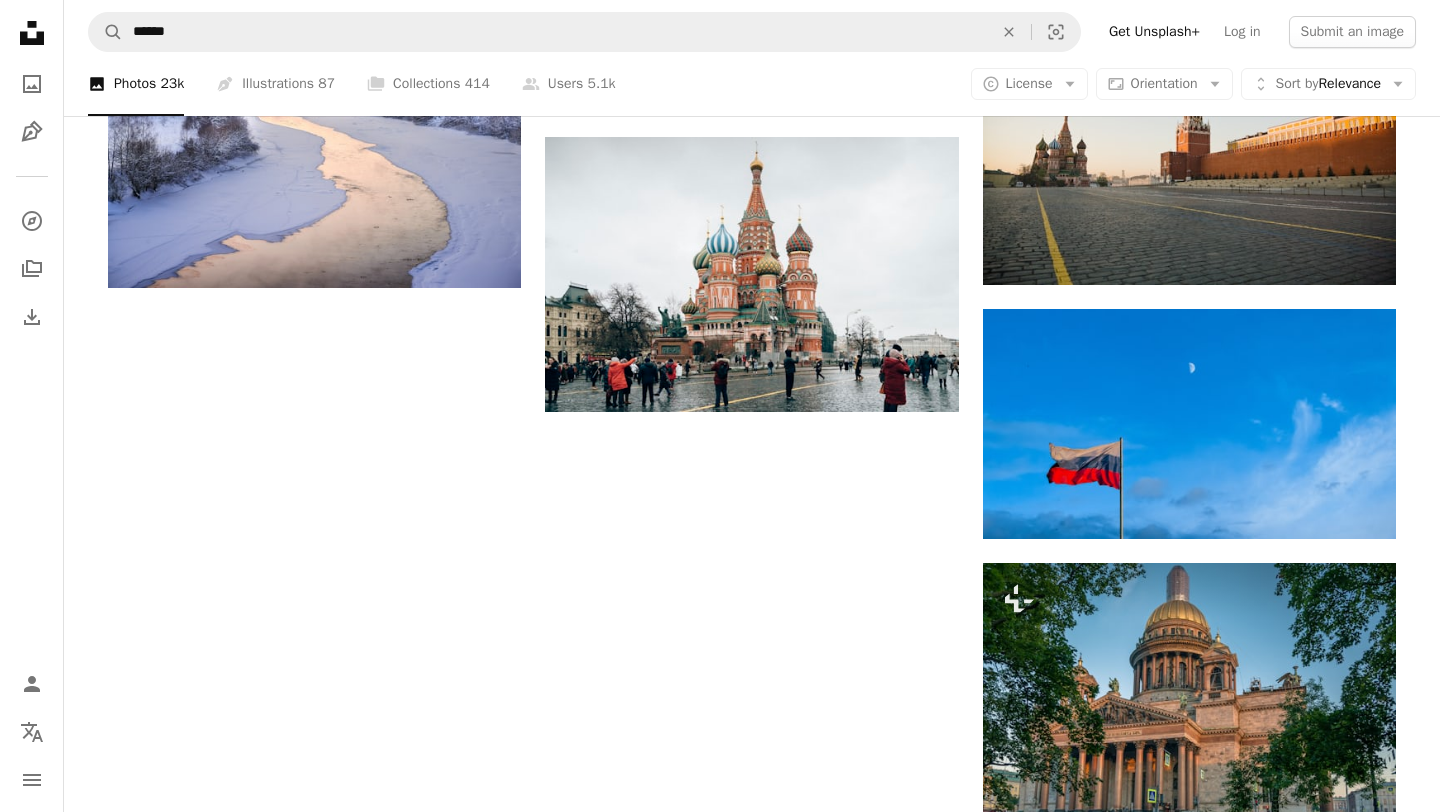 scroll, scrollTop: 2571, scrollLeft: 0, axis: vertical 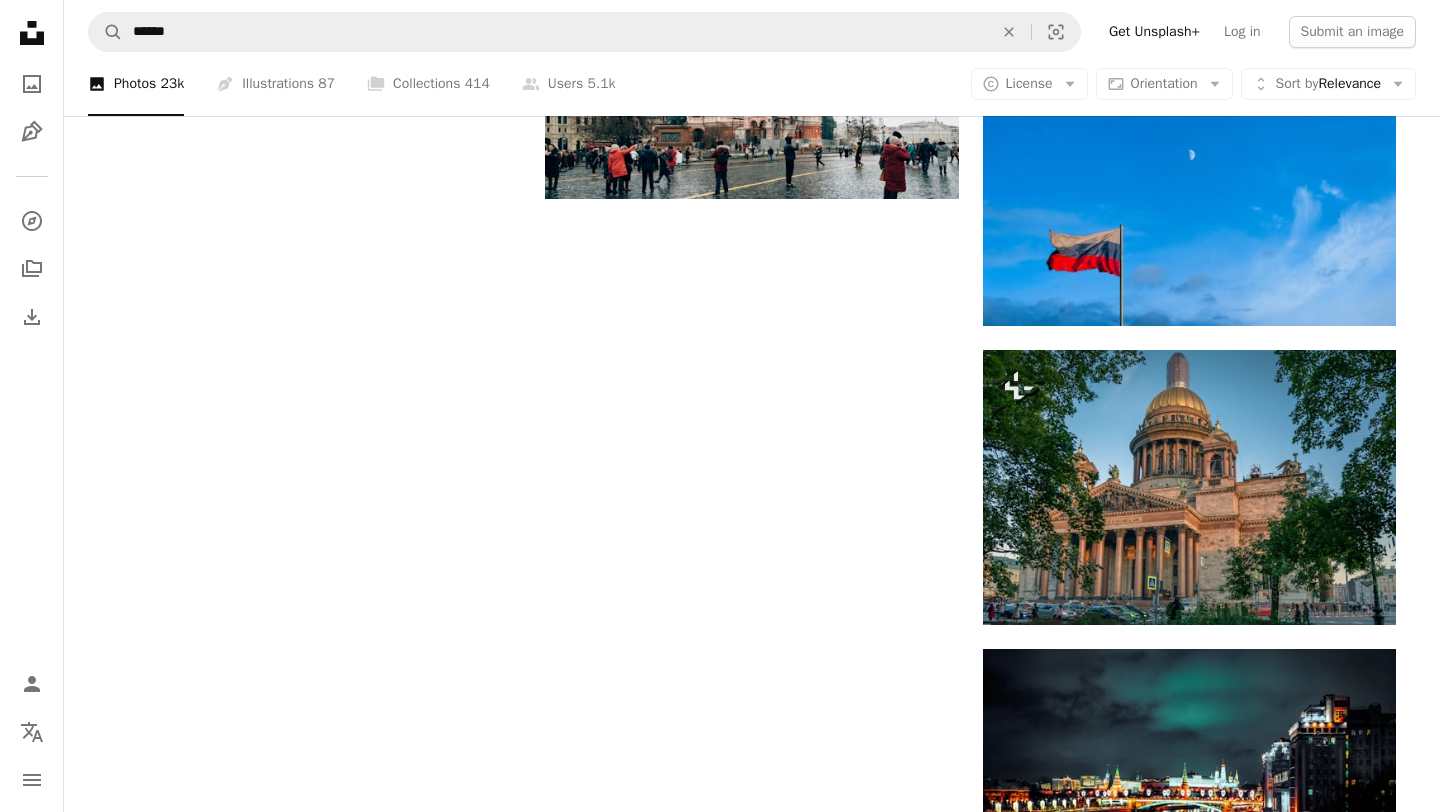 click on "Load more" at bounding box center [752, 1578] 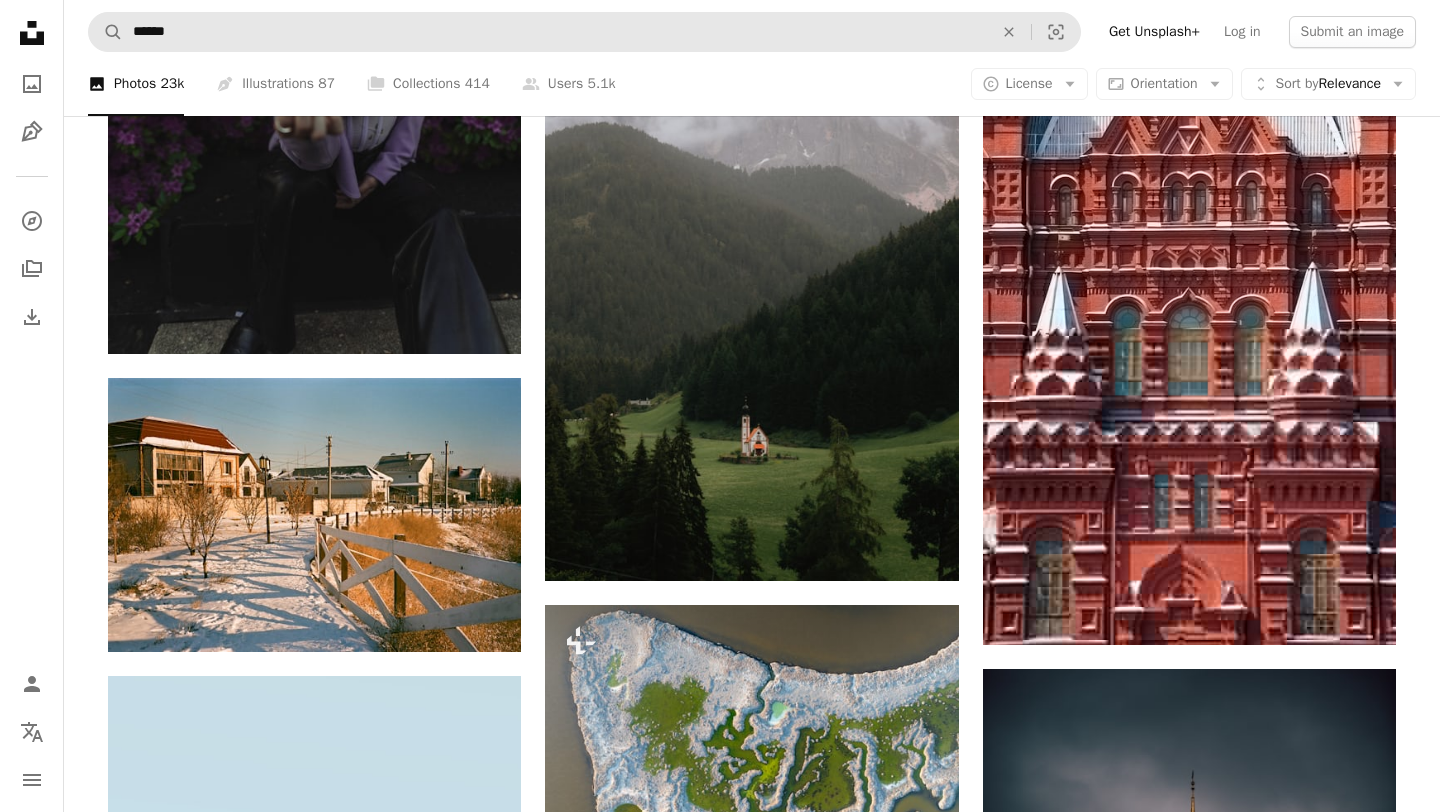 scroll, scrollTop: 61655, scrollLeft: 0, axis: vertical 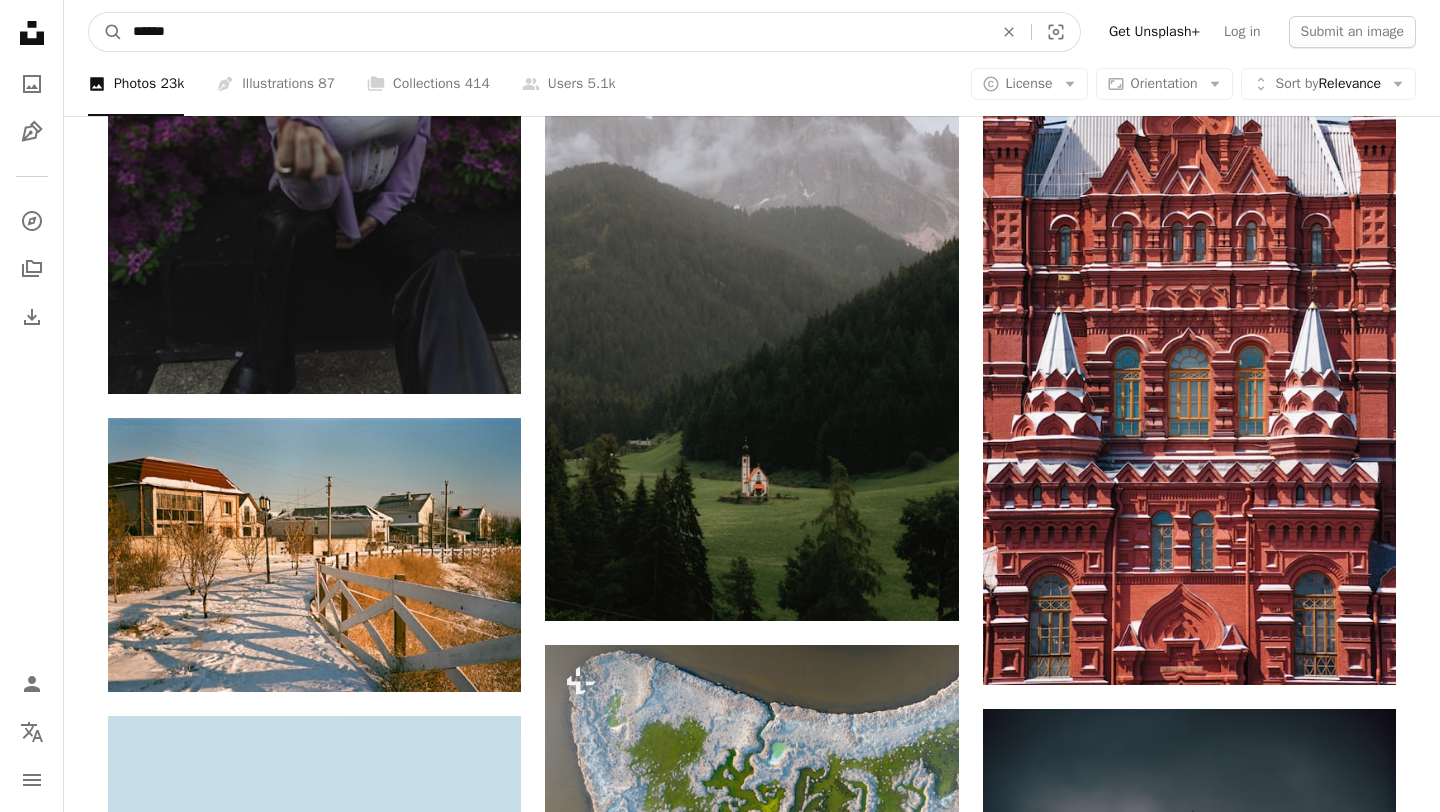 click on "******" at bounding box center (555, 32) 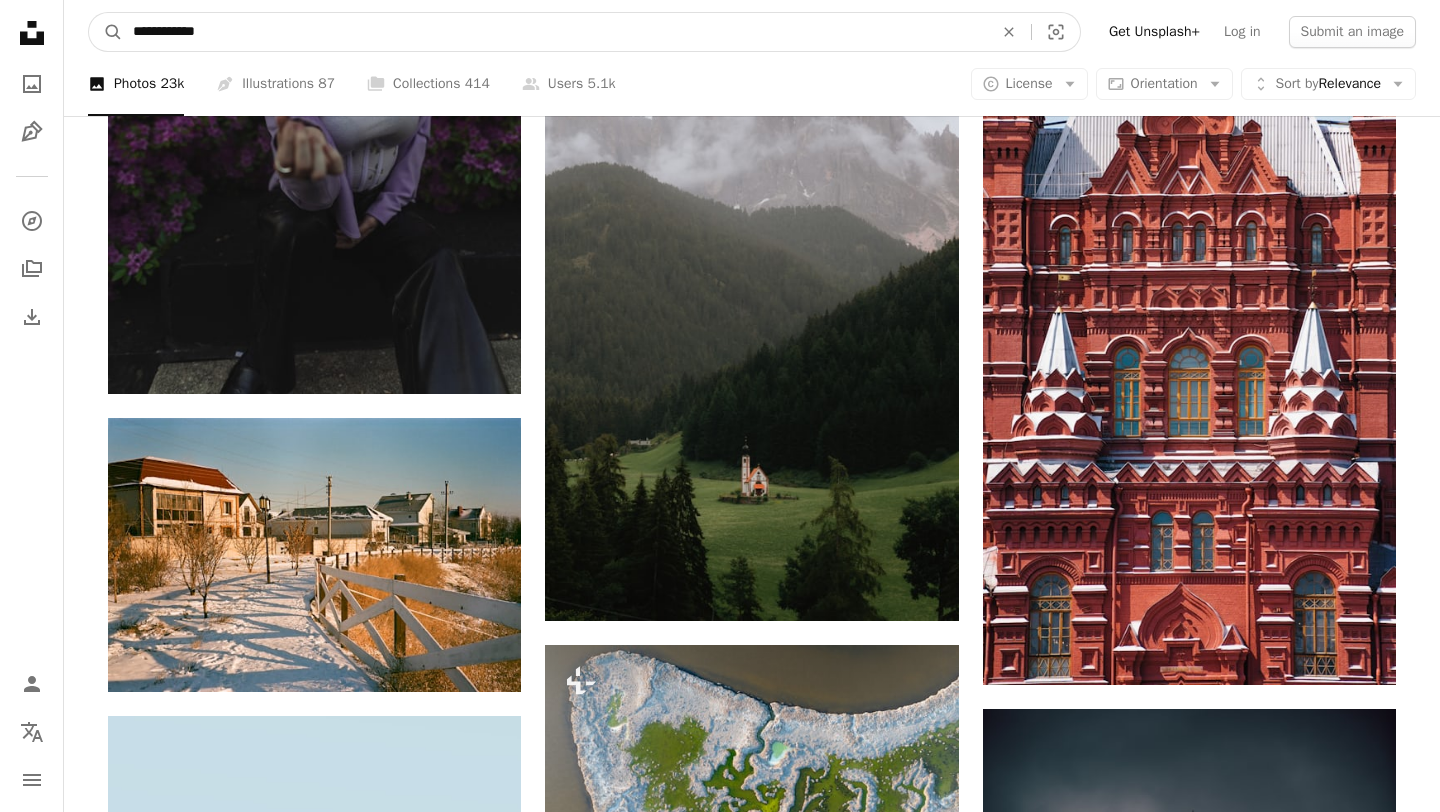 type on "**********" 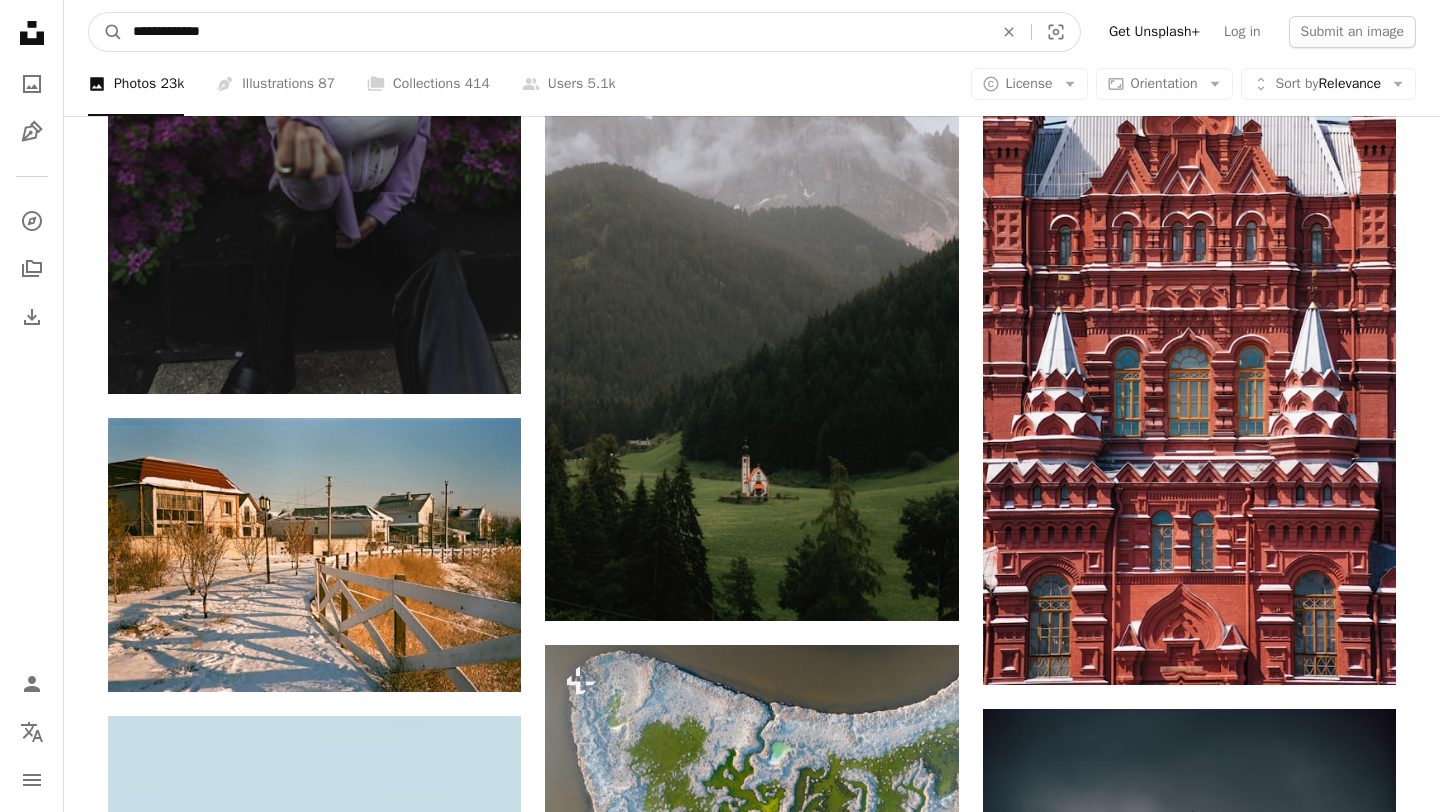 click on "A magnifying glass" at bounding box center [106, 32] 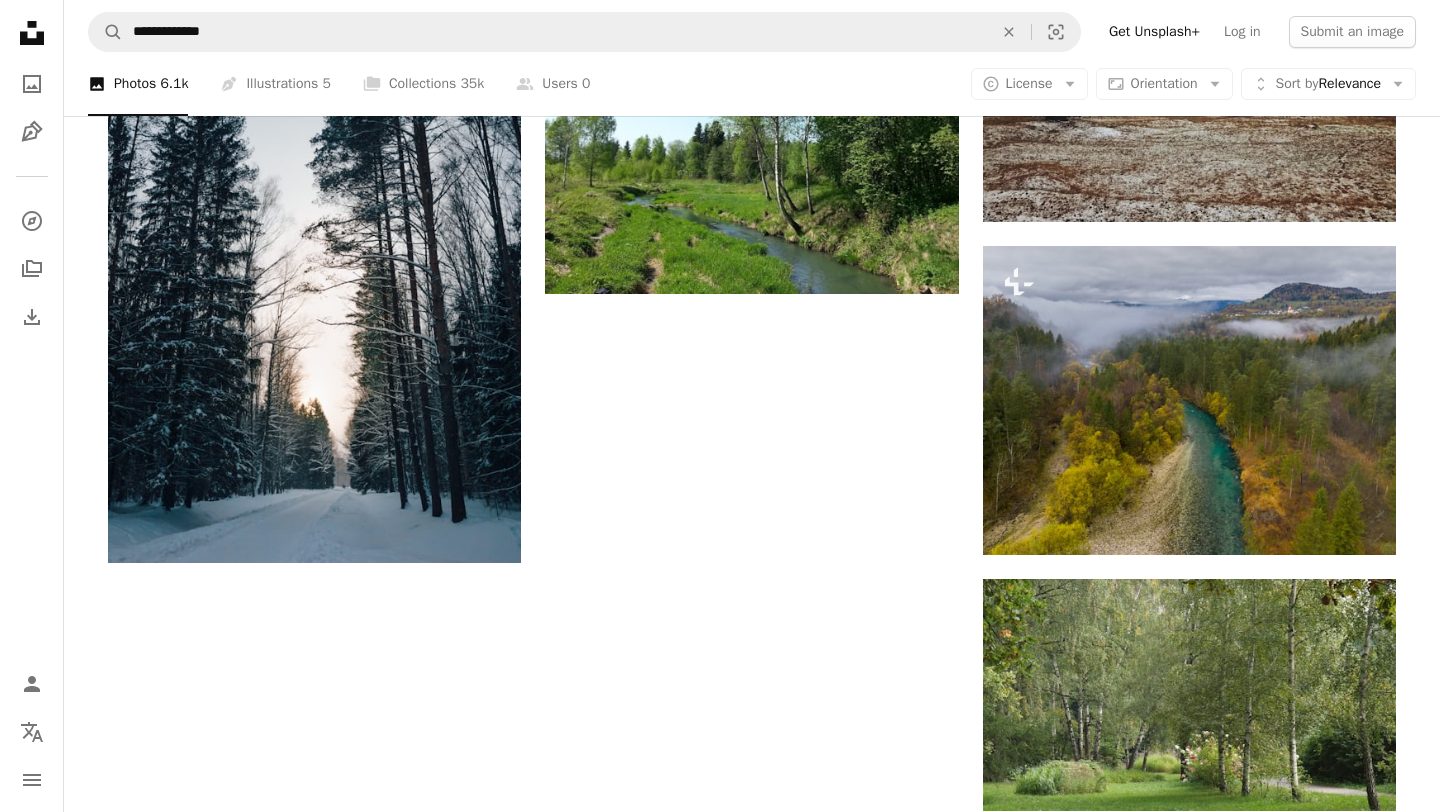 scroll, scrollTop: 2516, scrollLeft: 0, axis: vertical 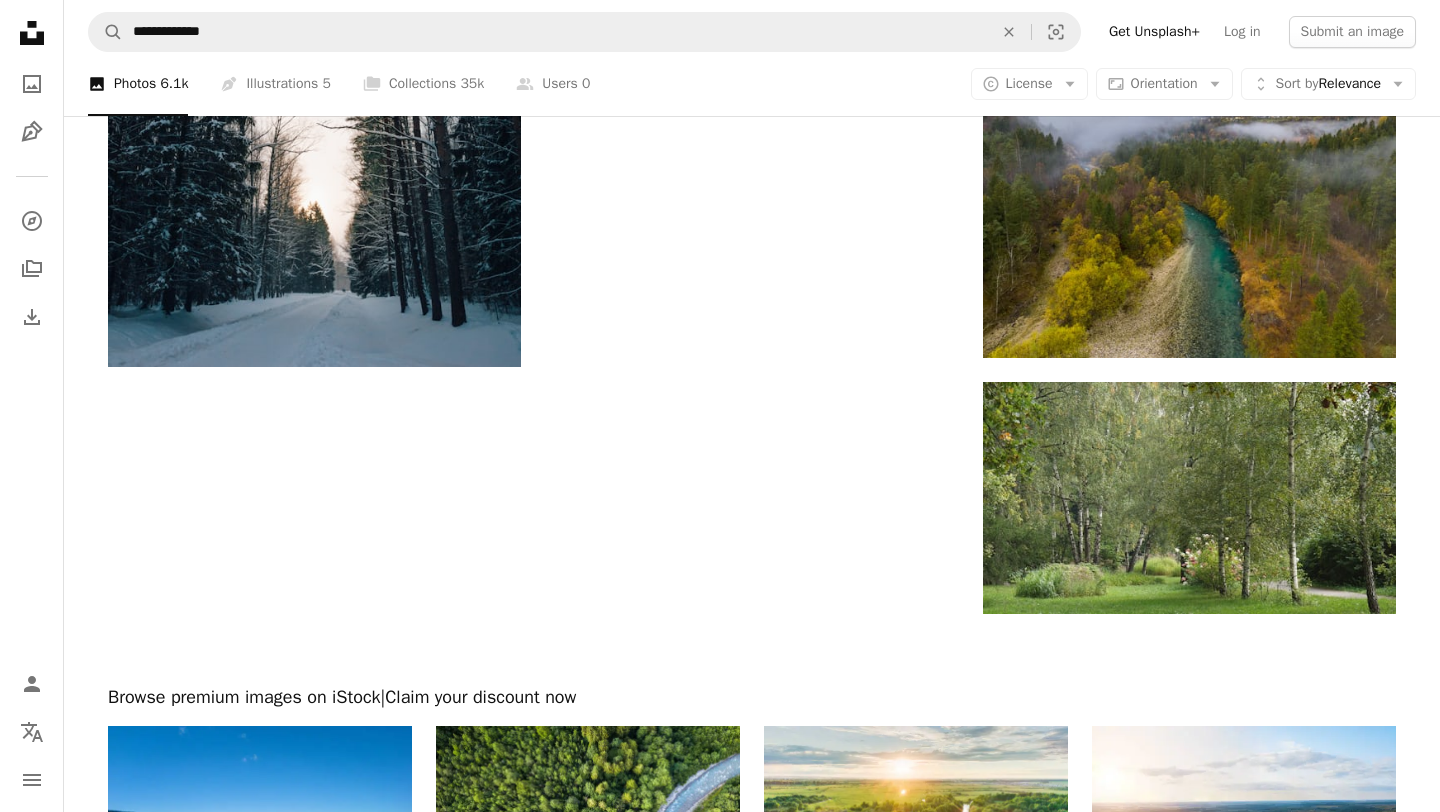 click on "Load more" at bounding box center (752, 1268) 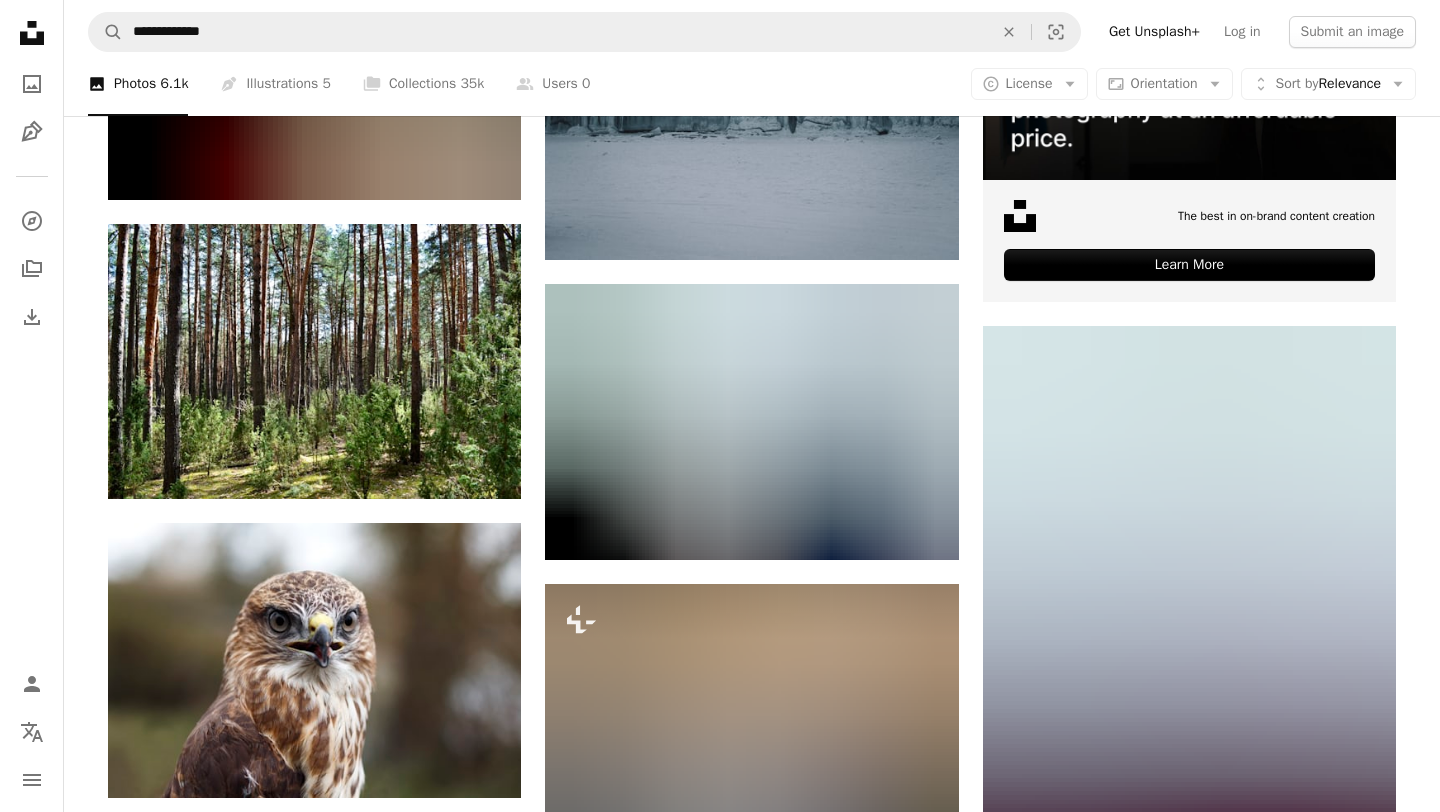 scroll, scrollTop: 7812, scrollLeft: 0, axis: vertical 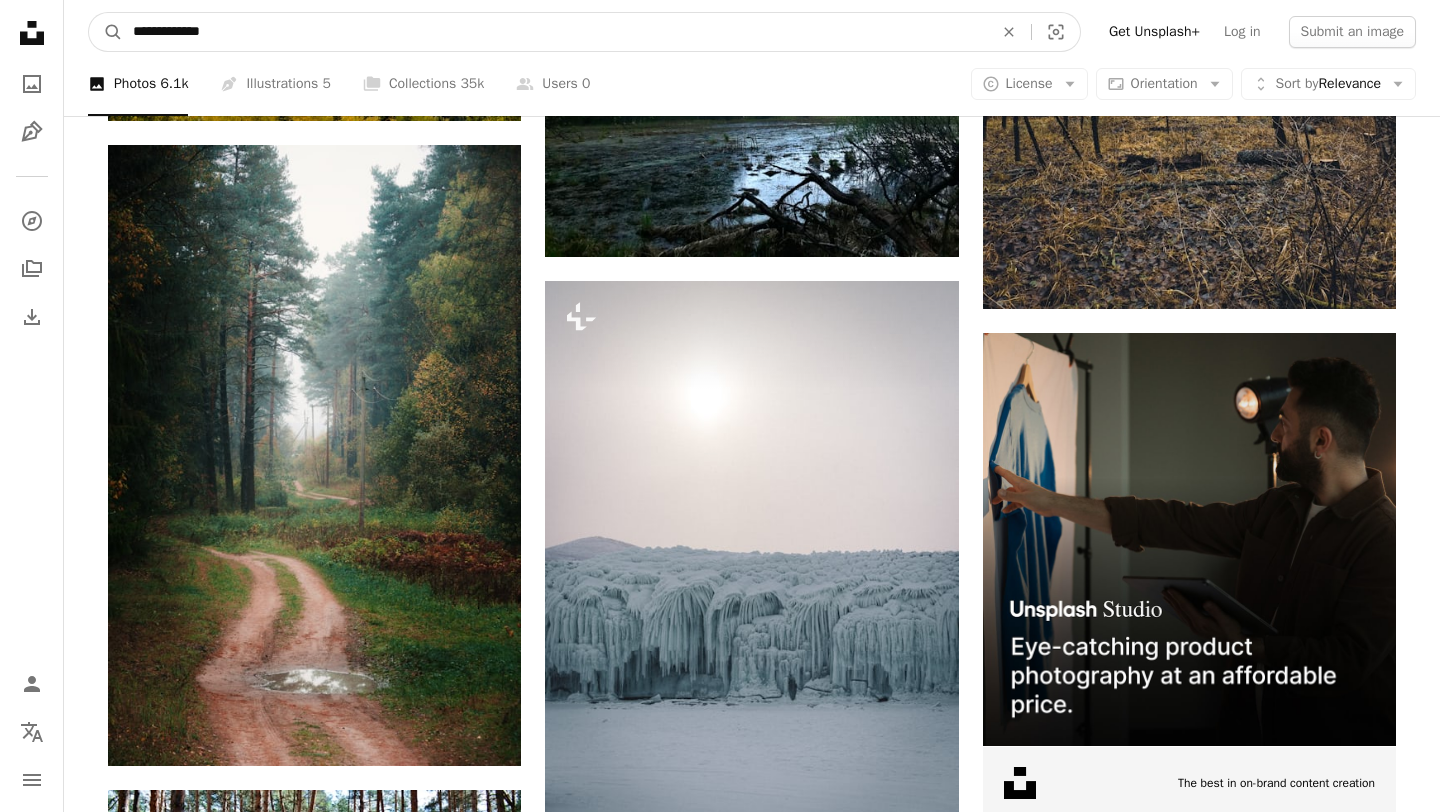 click on "**********" at bounding box center (555, 32) 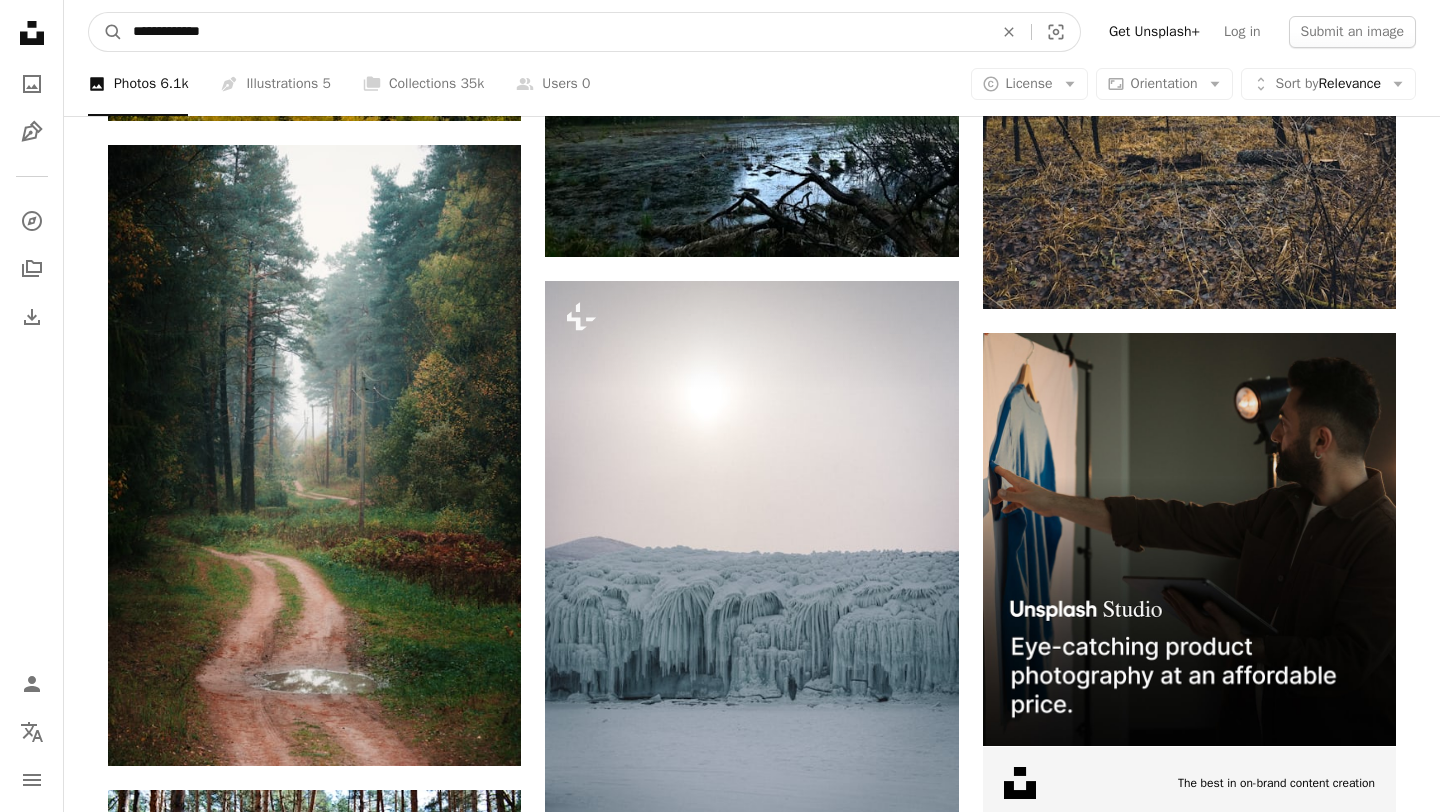 click on "**********" at bounding box center [555, 32] 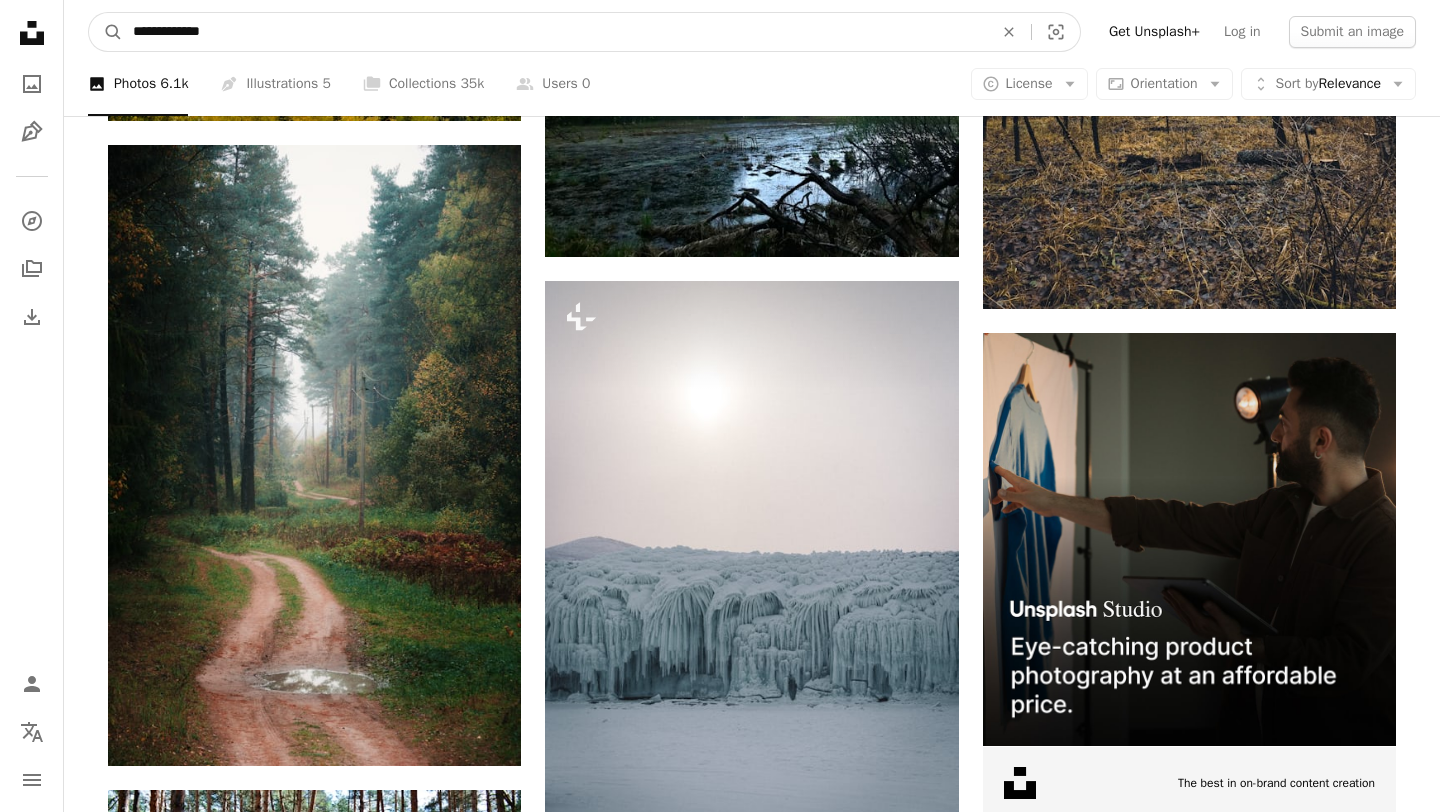 click on "**********" at bounding box center [555, 32] 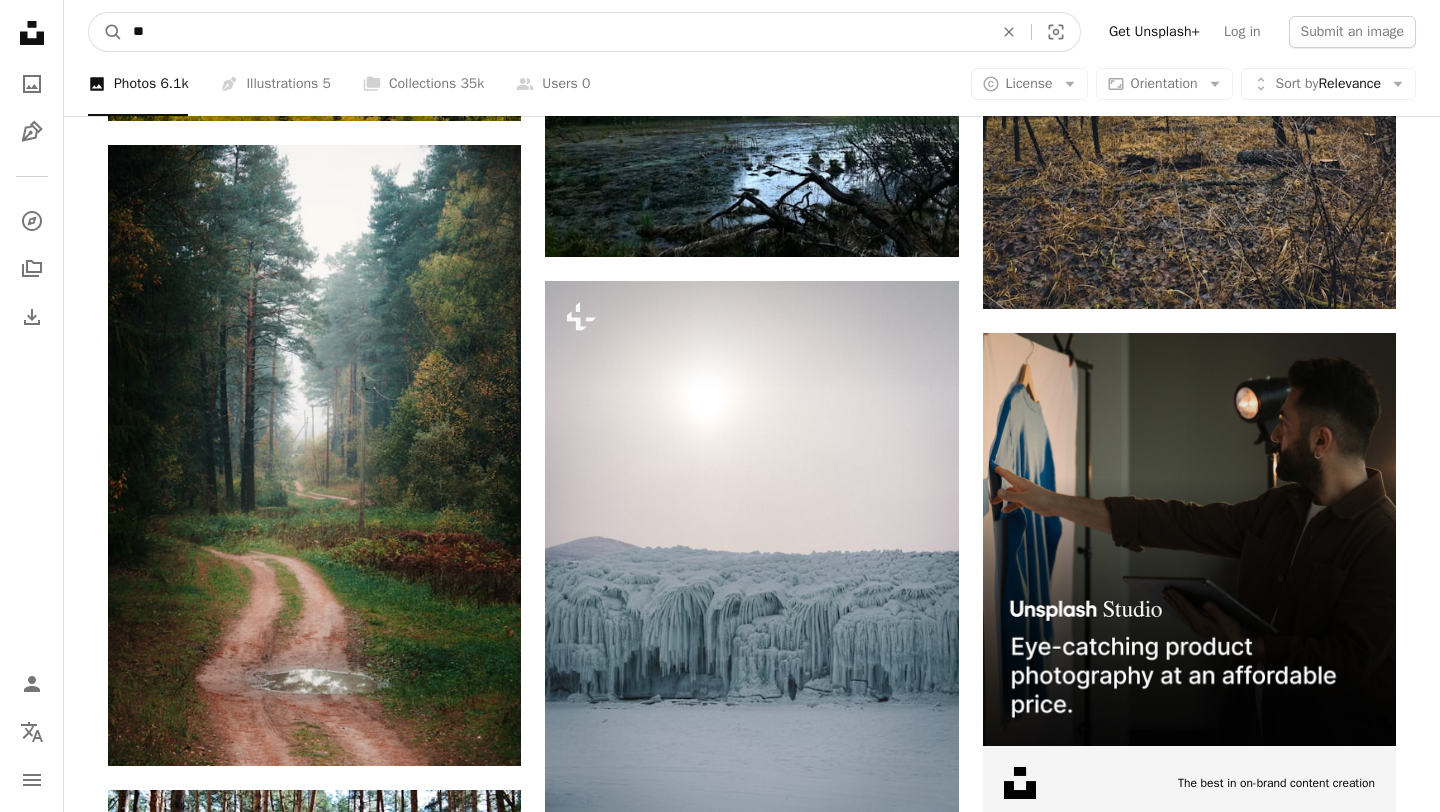 type on "*" 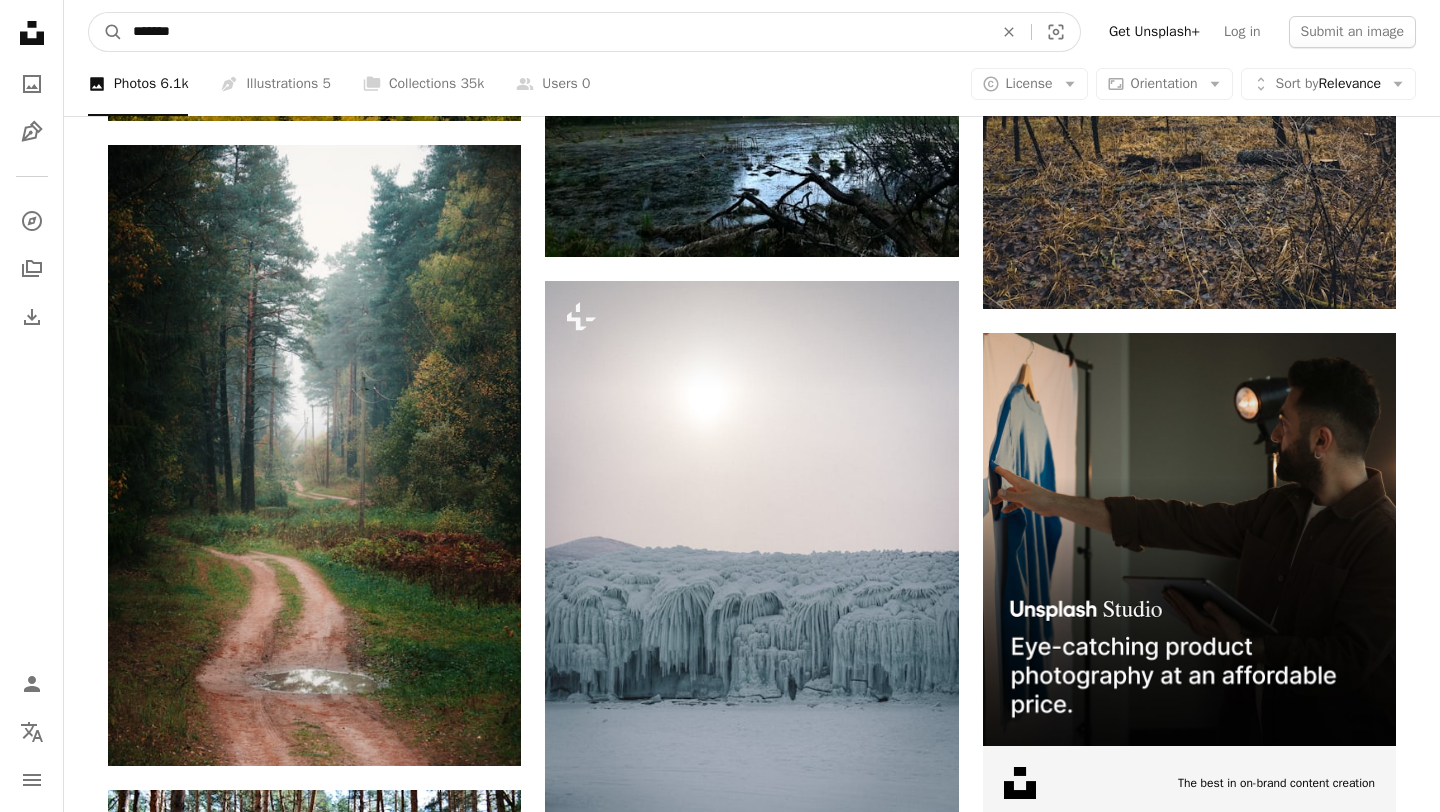 type on "*******" 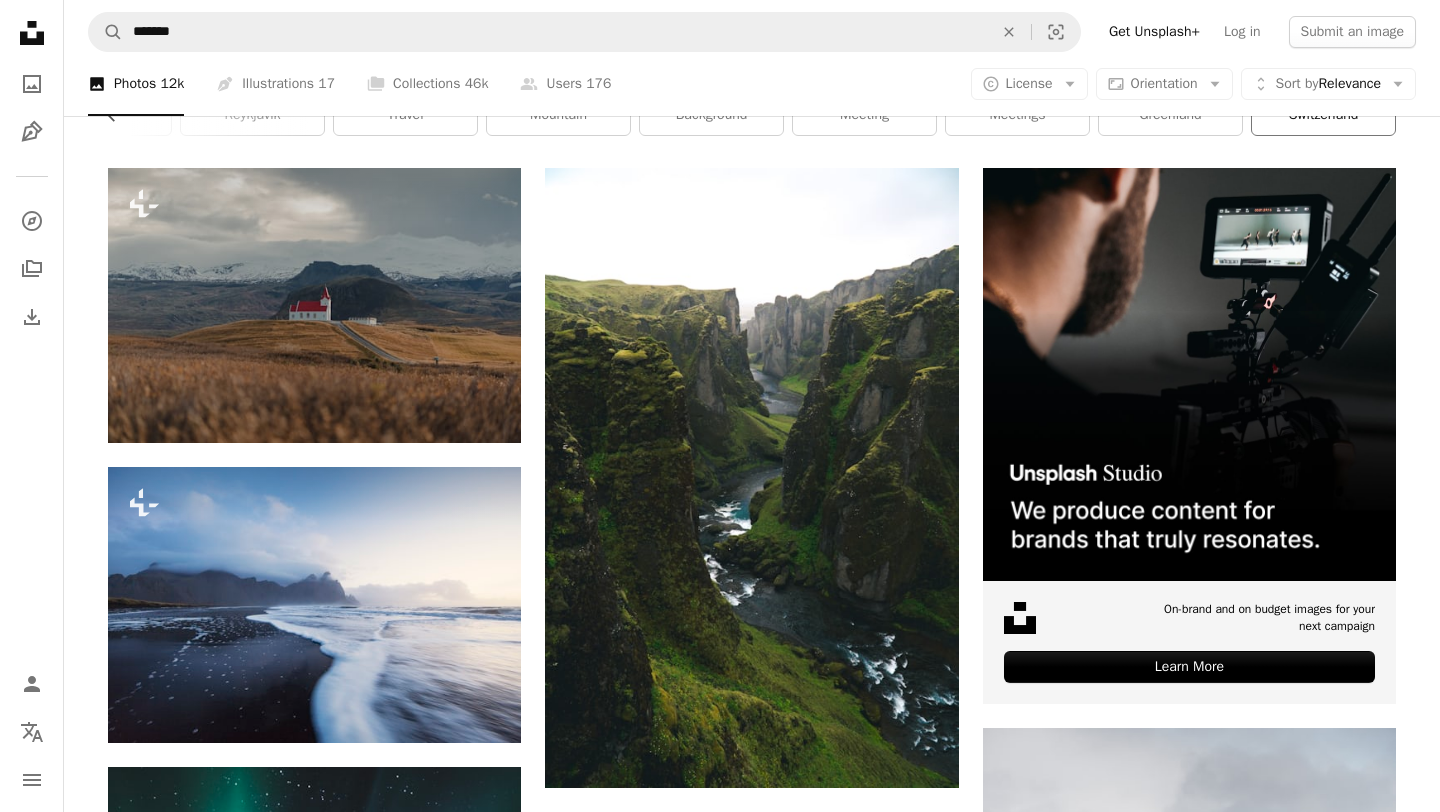 scroll, scrollTop: 111, scrollLeft: 0, axis: vertical 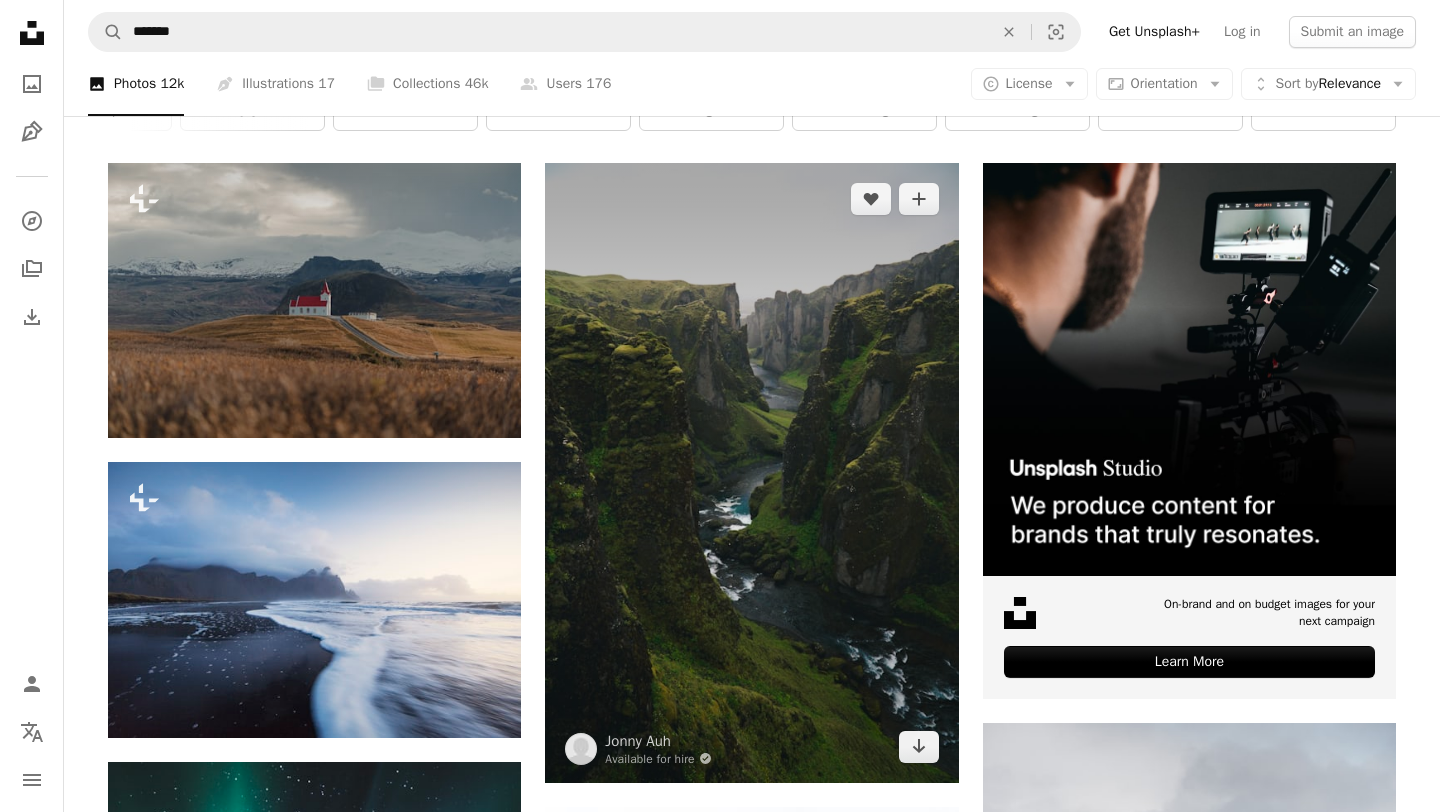 click at bounding box center [751, 473] 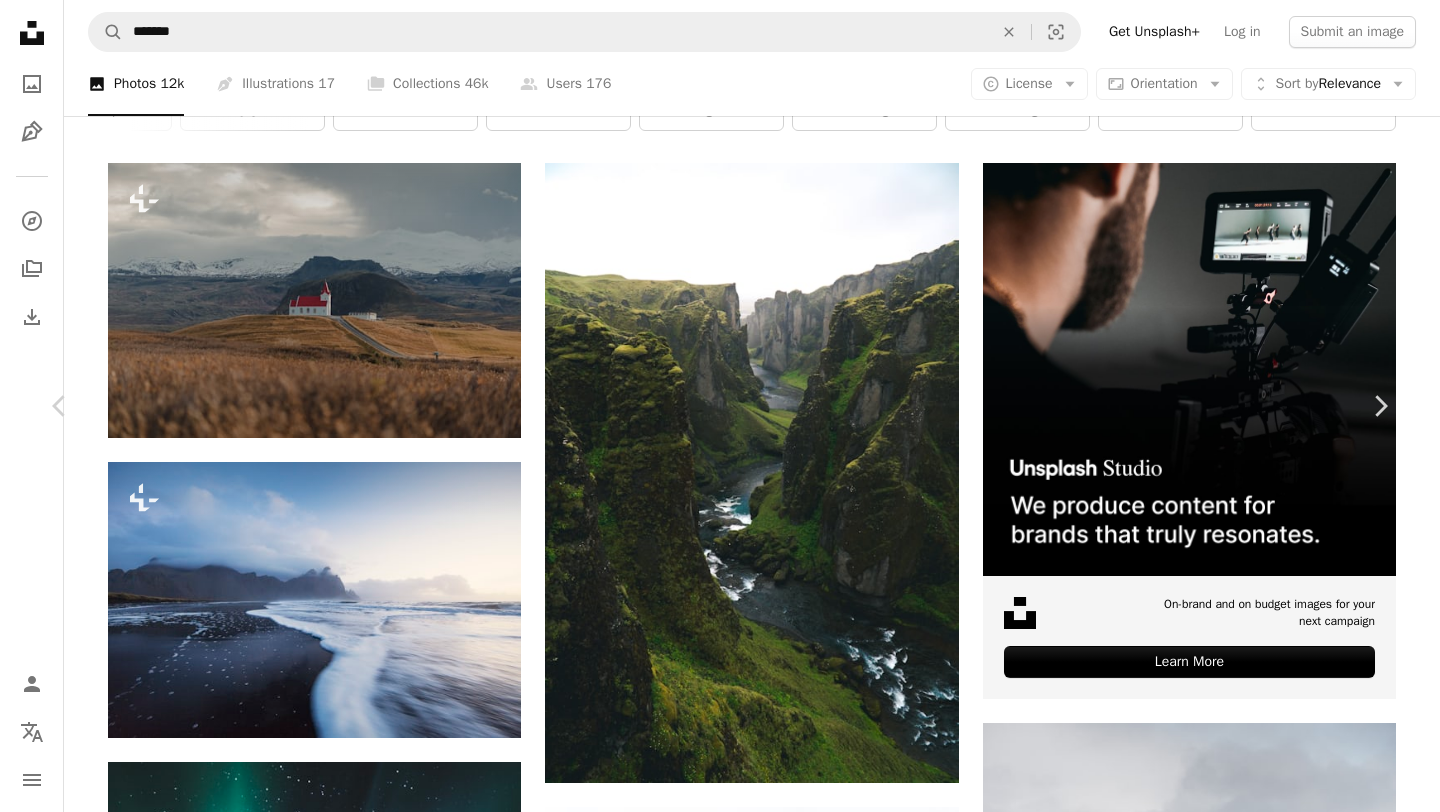 click on "Chevron down" 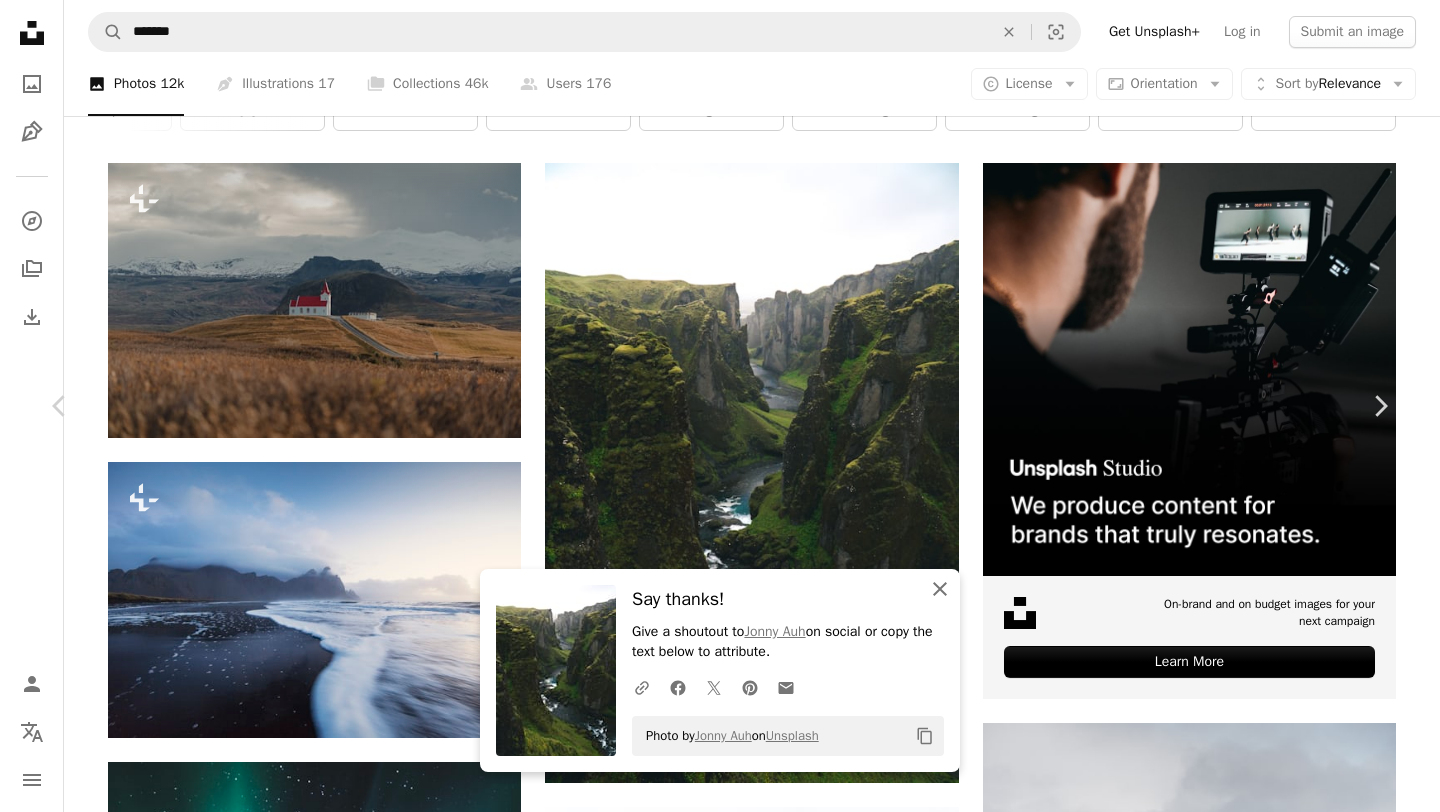 click on "An X shape" 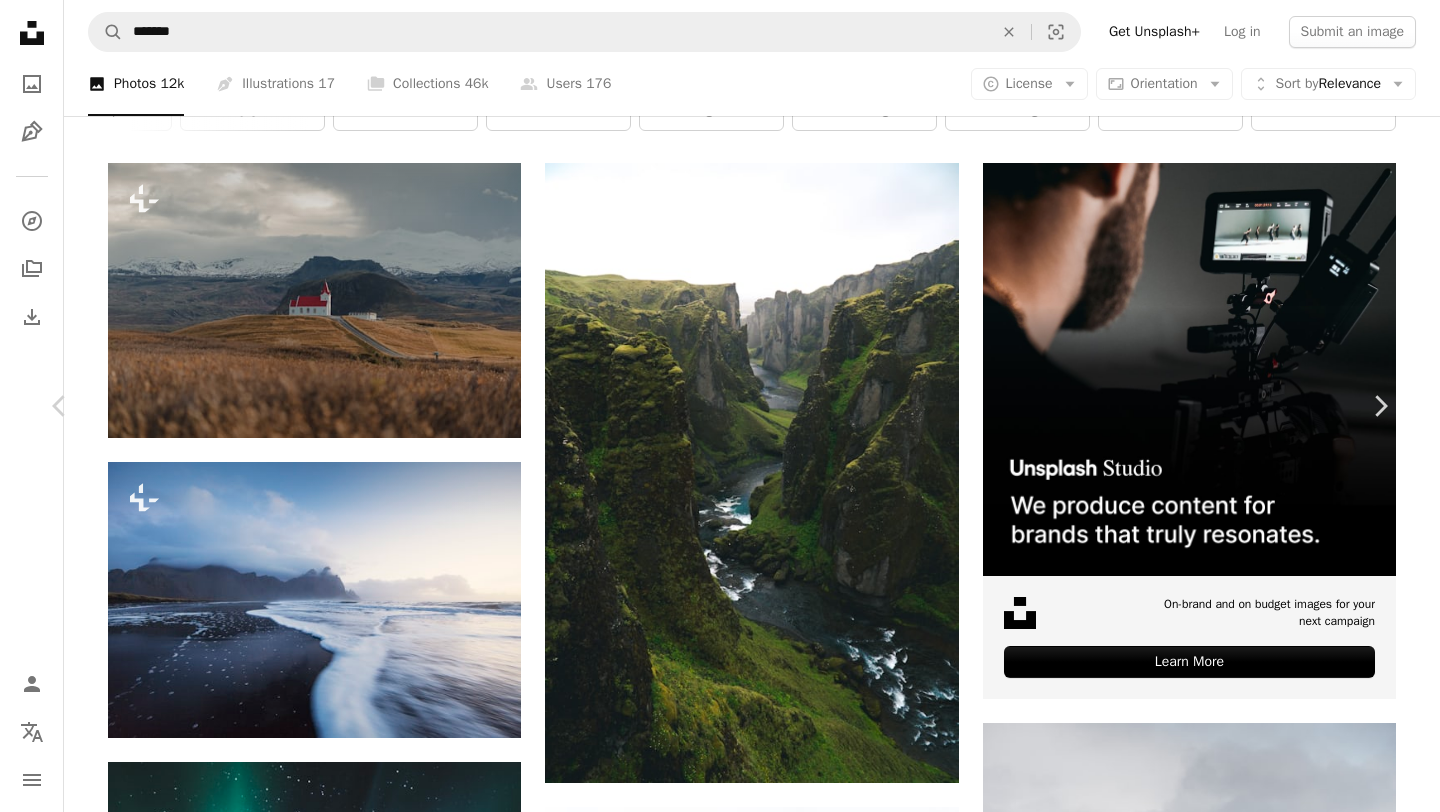 scroll, scrollTop: 0, scrollLeft: 0, axis: both 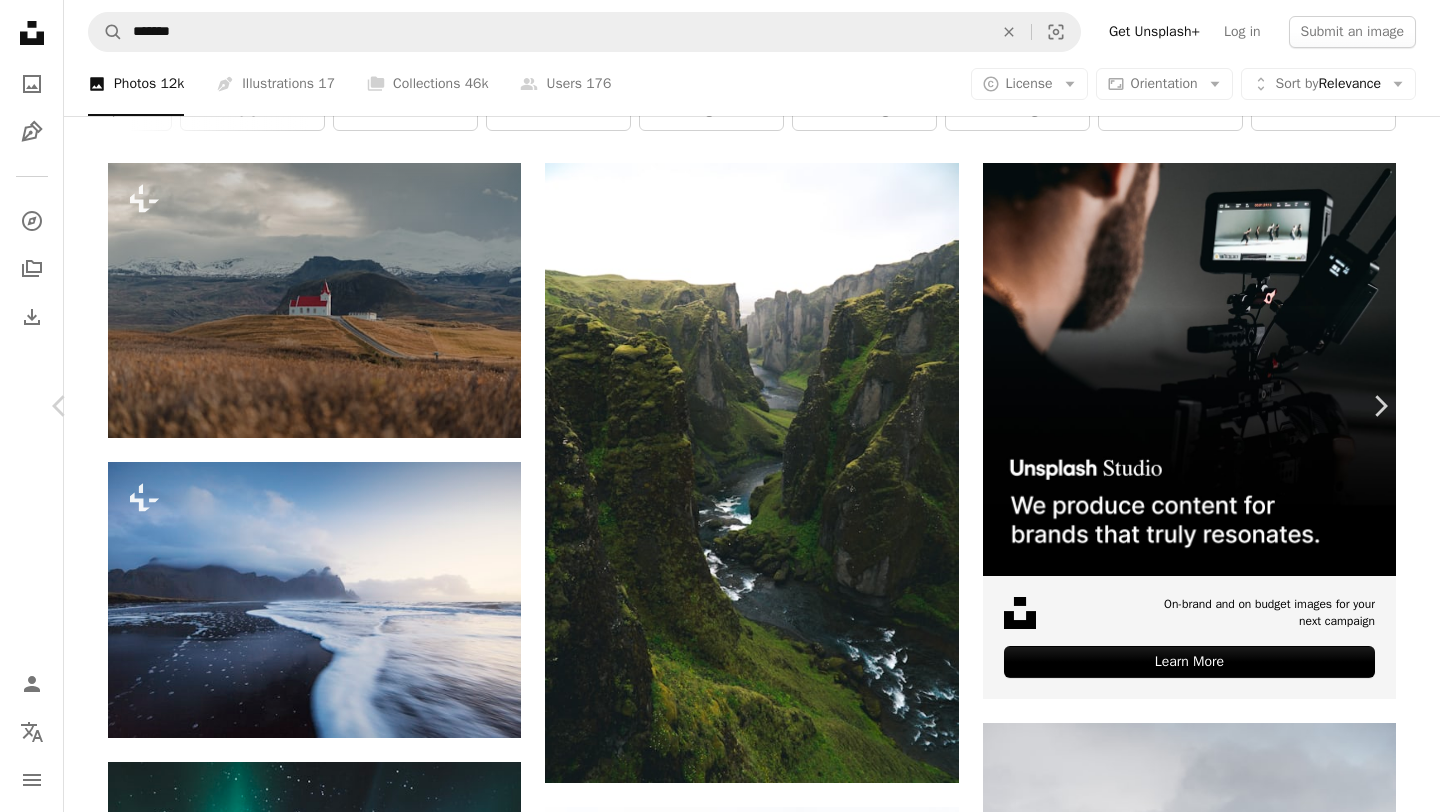 click on "An X shape Chevron left Chevron right [FIRST] [LAST] Available for hire A checkmark inside of a circle A heart A plus sign Edit image   Plus sign for Unsplash+ Download free Chevron down Zoom in Views 13,609,948 Downloads 171,584 Featured in Photos ,  Nature ,  Wallpapers A forward-right arrow Share Info icon Info More Actions This is a remote canyon on the South Coast of [COUNTRY], way too hard to pronounce or spell. We came here in a torrential downpour, which is honestly how most of the weather on [COUNTRY] is and I took the best picture I could under the conditions given to me. Read more A map marker [COUNTRY] Calendar outlined Published on  July 9, 2018 Camera SONY, ILCE-6300 Safety Free to use under the  Unsplash License land green river [COUNTRY] landscape wallpaper beautiful wallpapers backgrounds scenic greenery canyon beautiful background landscape background bing wallpaper evergreen pretty wallpaper golden circle pretty landscape wallpaper background Public domain images Browse premium related images on iStock" at bounding box center (720, 4386) 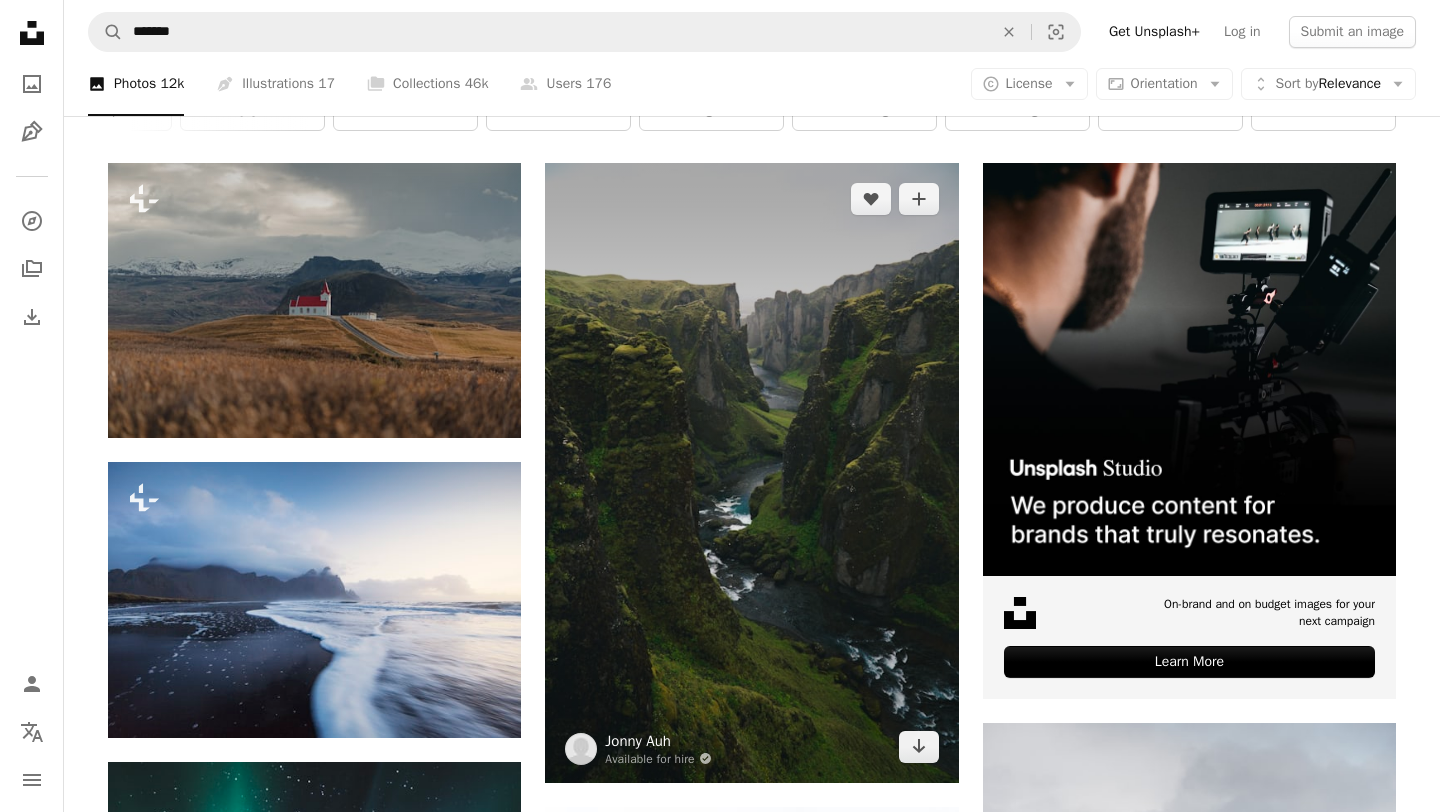 click on "Jonny Auh" at bounding box center (658, 741) 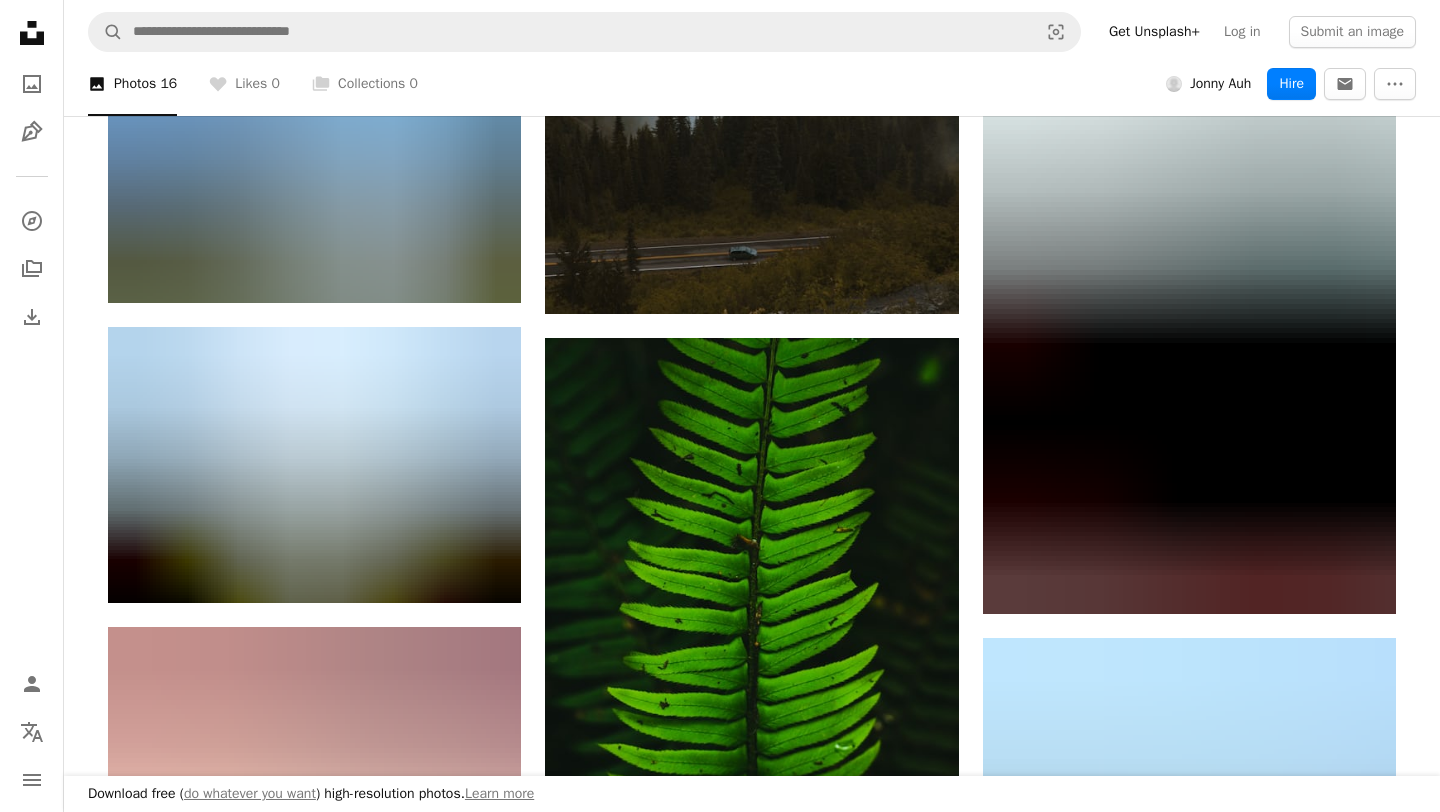 scroll, scrollTop: 0, scrollLeft: 0, axis: both 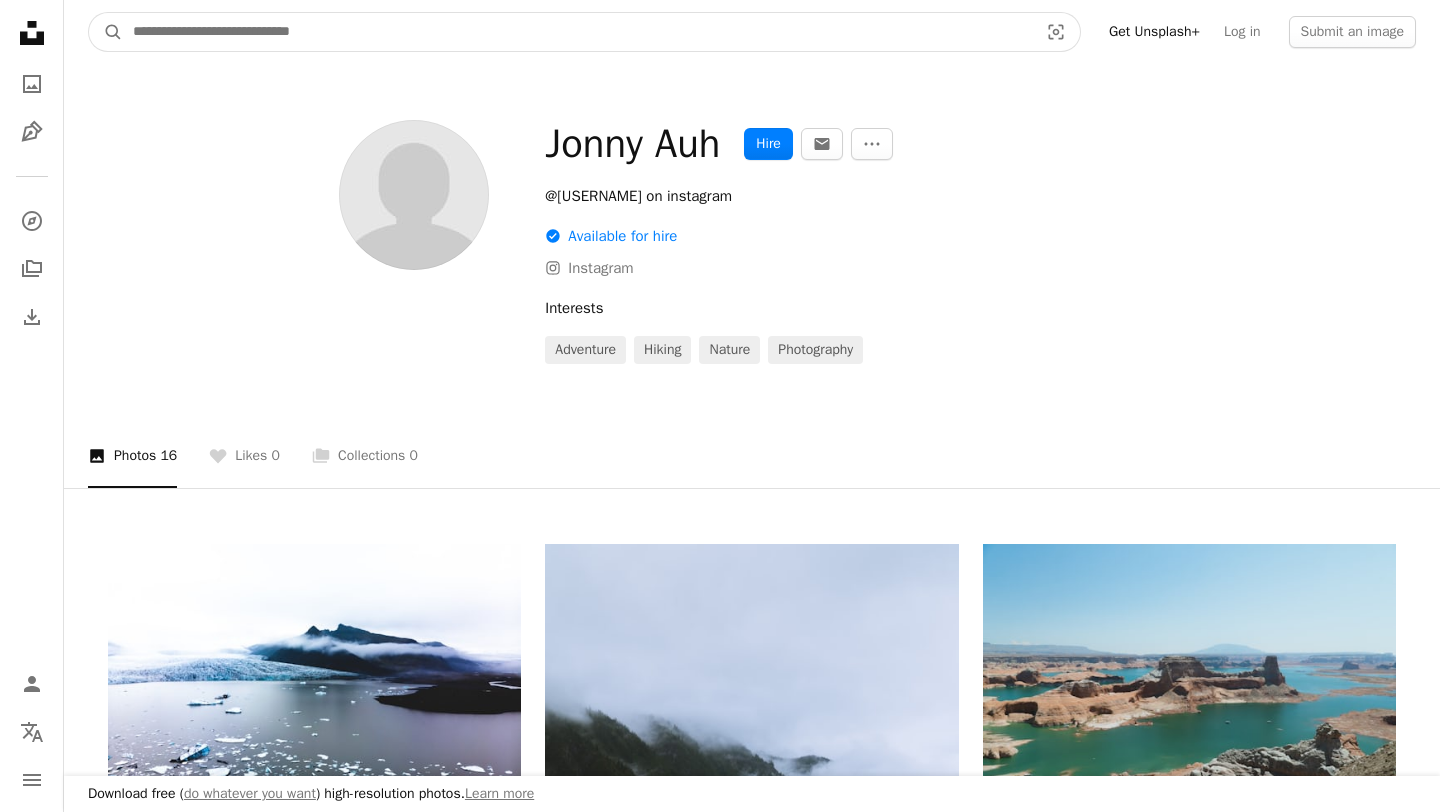 click at bounding box center (577, 32) 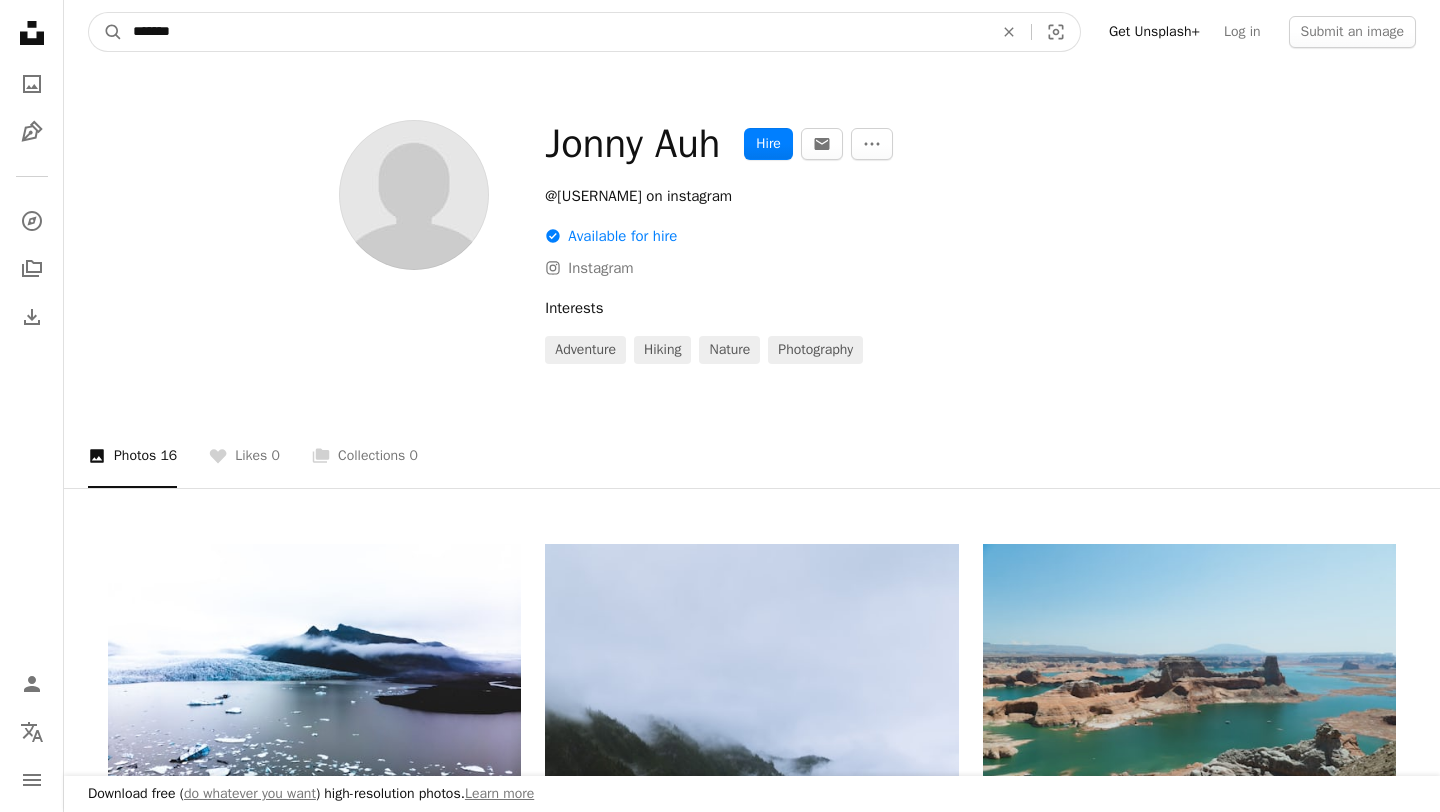 type on "*******" 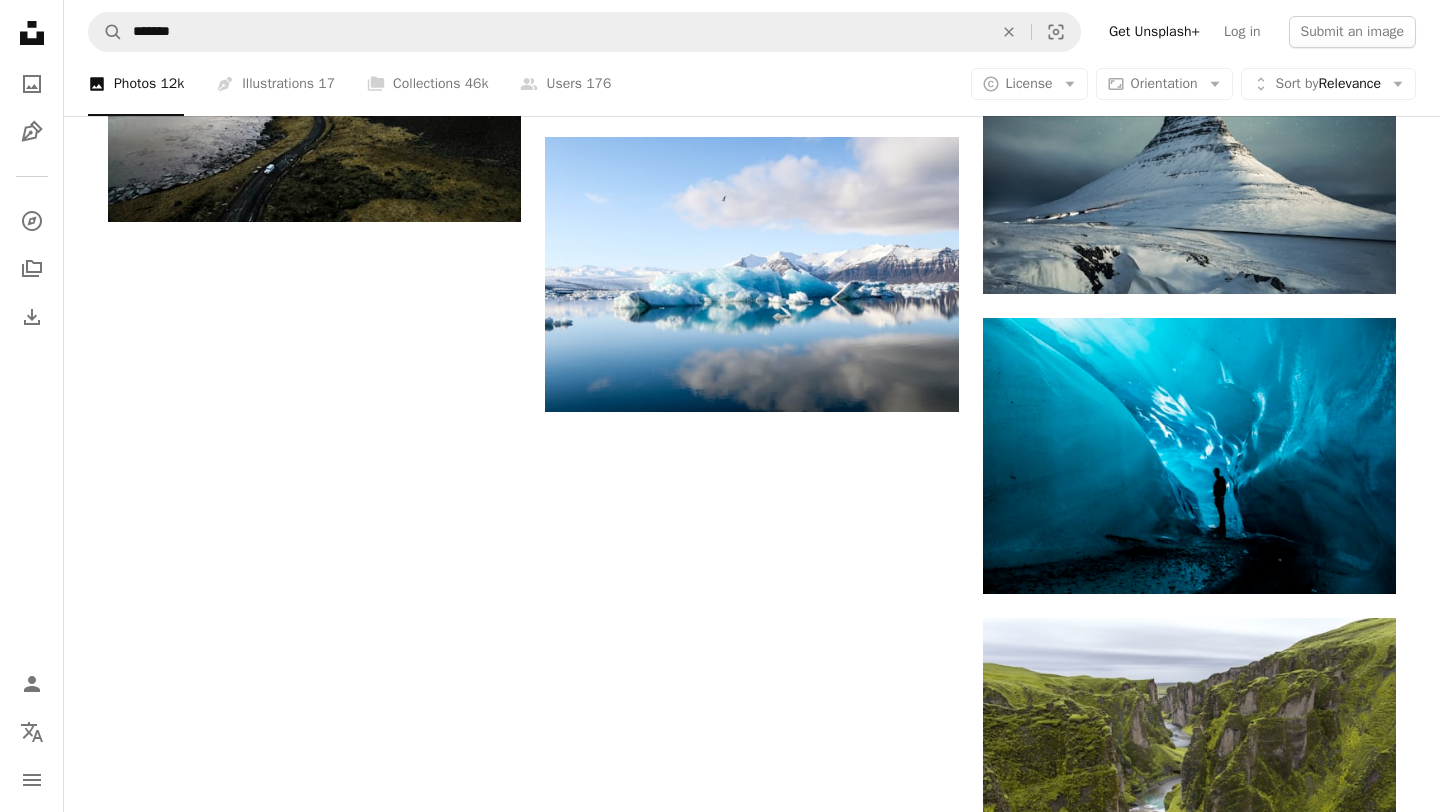 scroll, scrollTop: 2328, scrollLeft: 0, axis: vertical 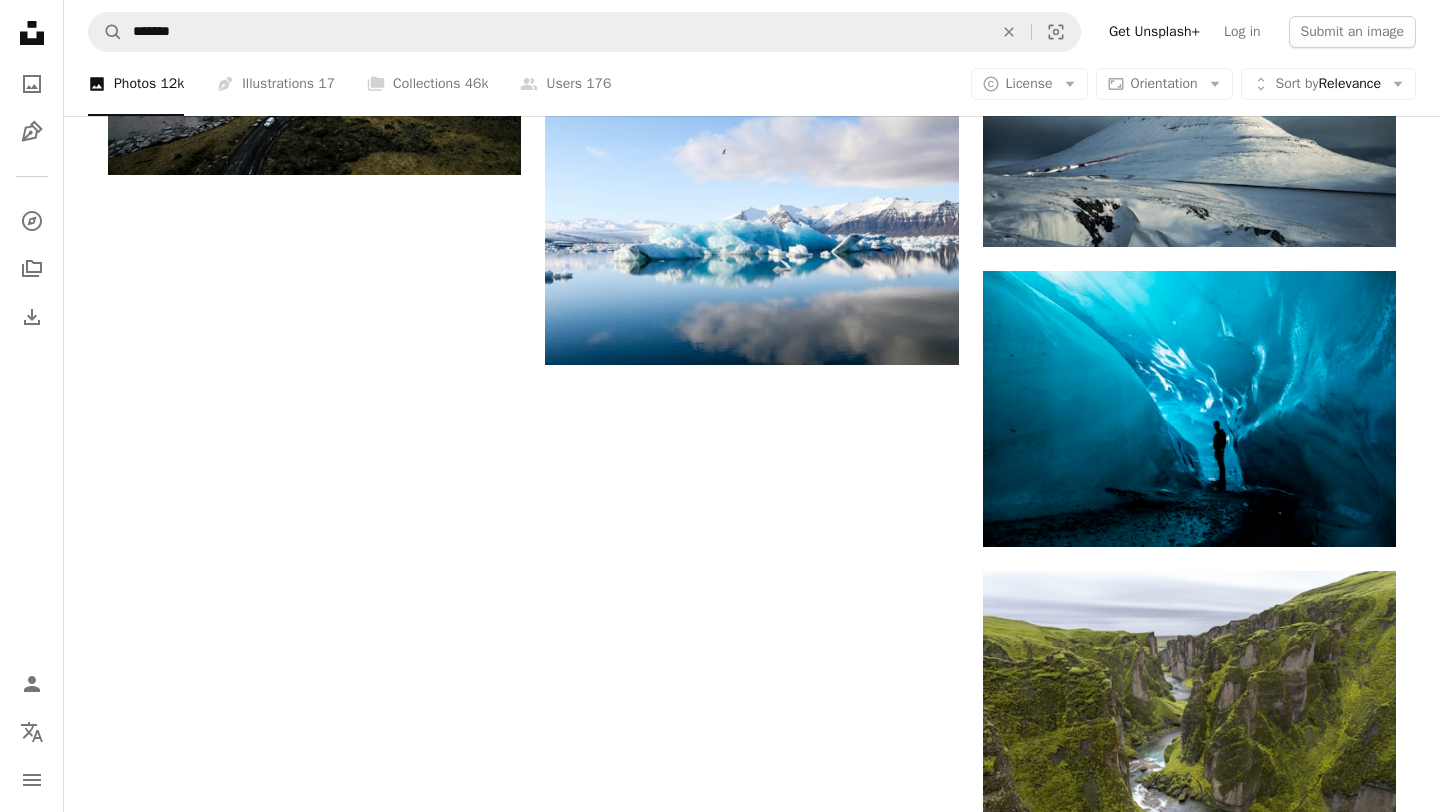 click on "Load more" at bounding box center (752, 1501) 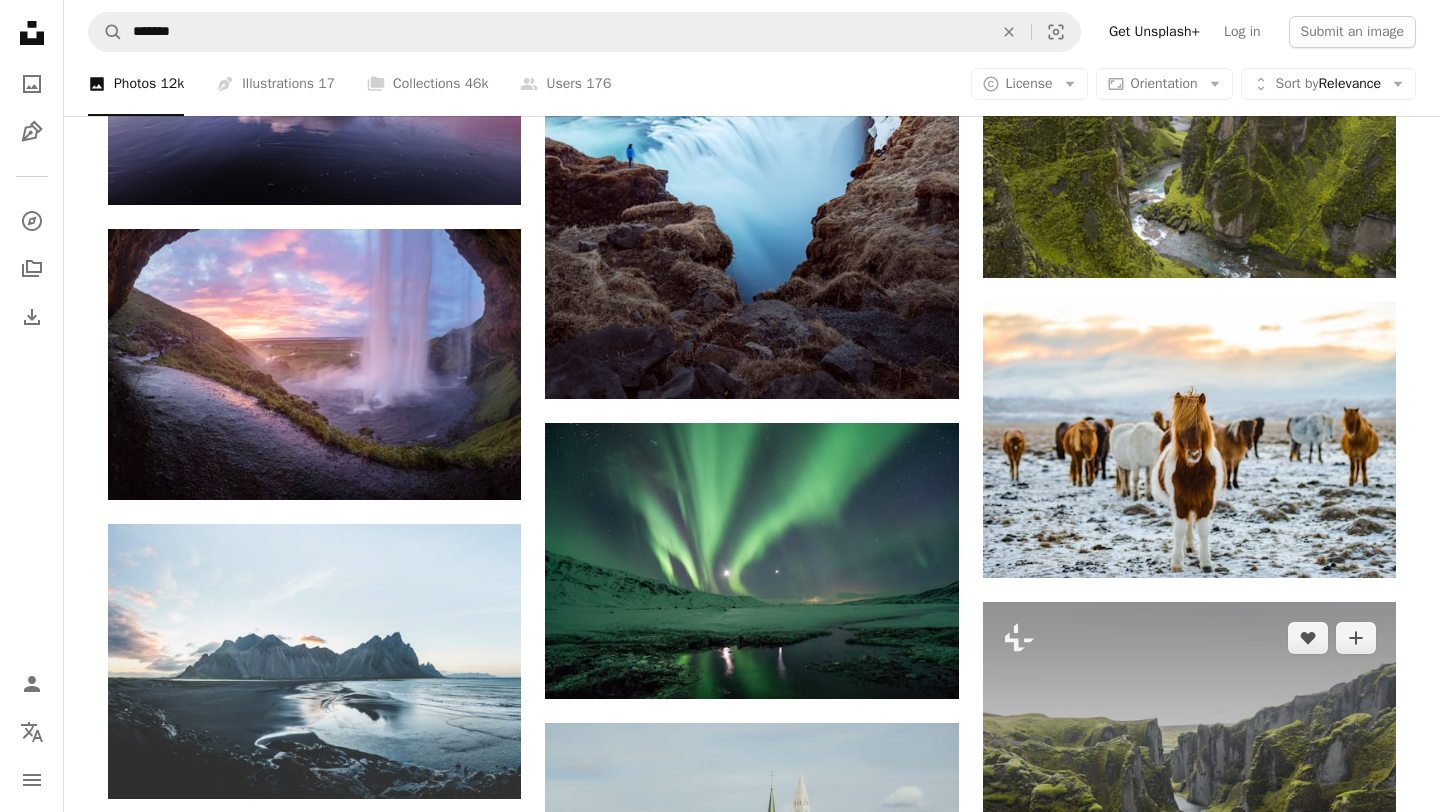 scroll, scrollTop: 2969, scrollLeft: 0, axis: vertical 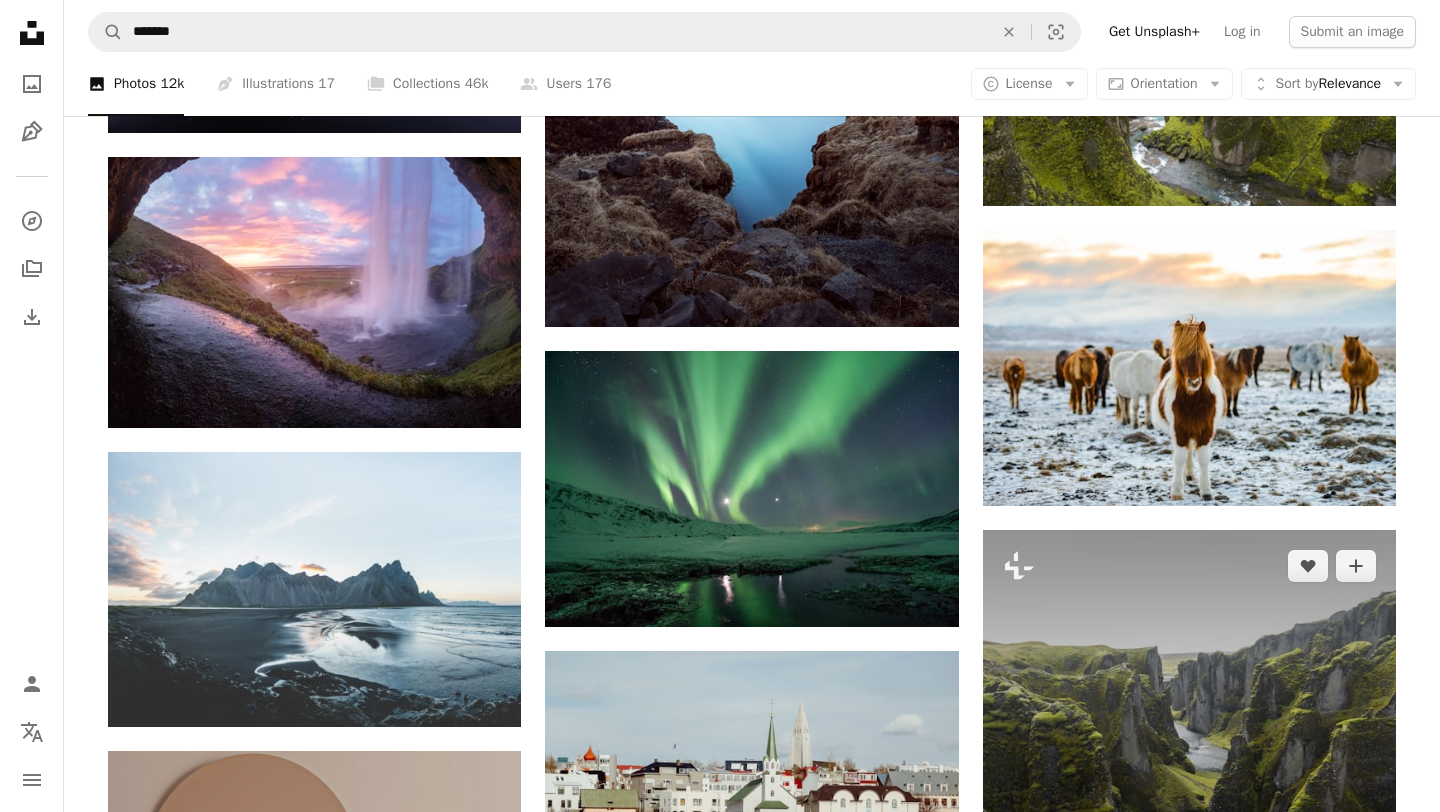 click at bounding box center [1189, 840] 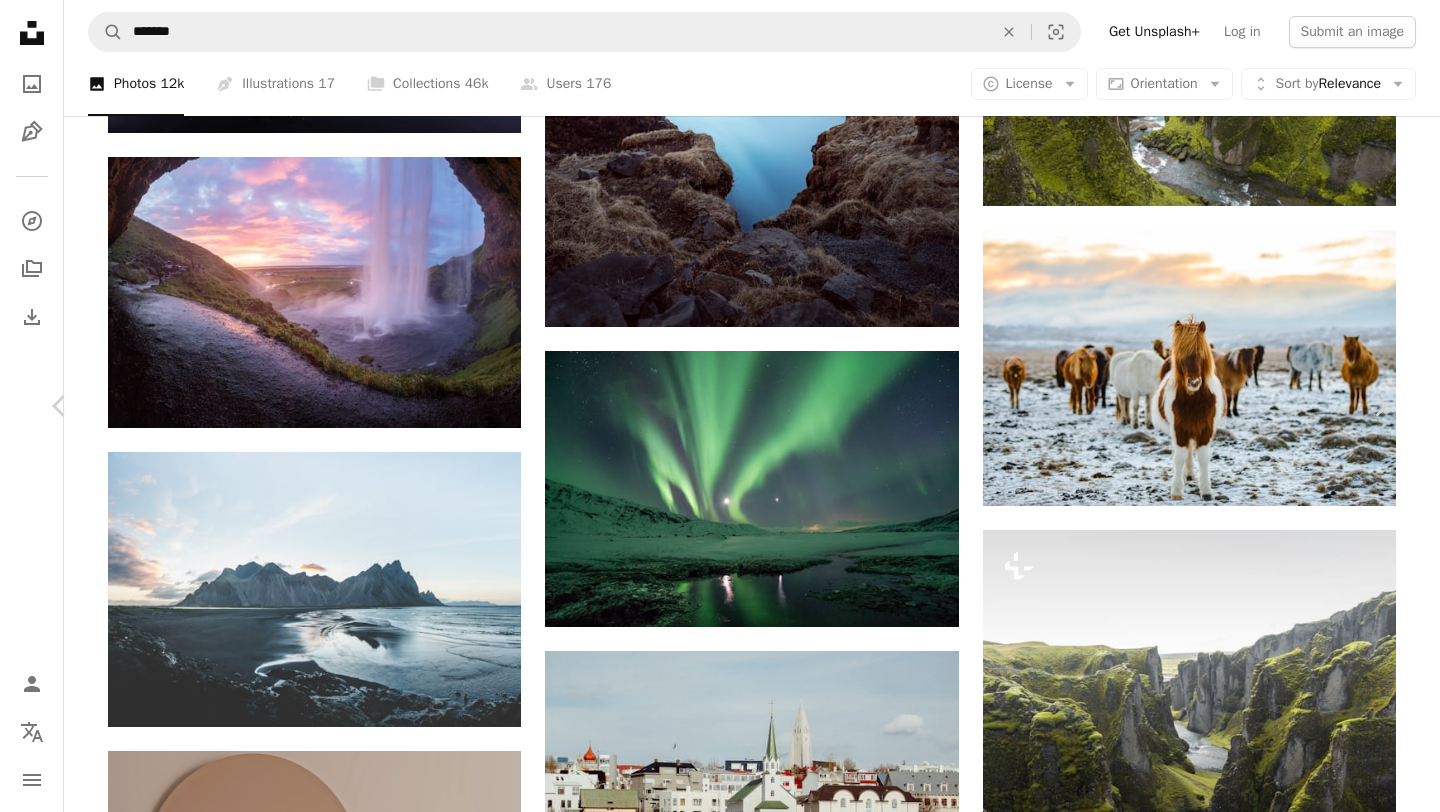 scroll, scrollTop: 43, scrollLeft: 0, axis: vertical 